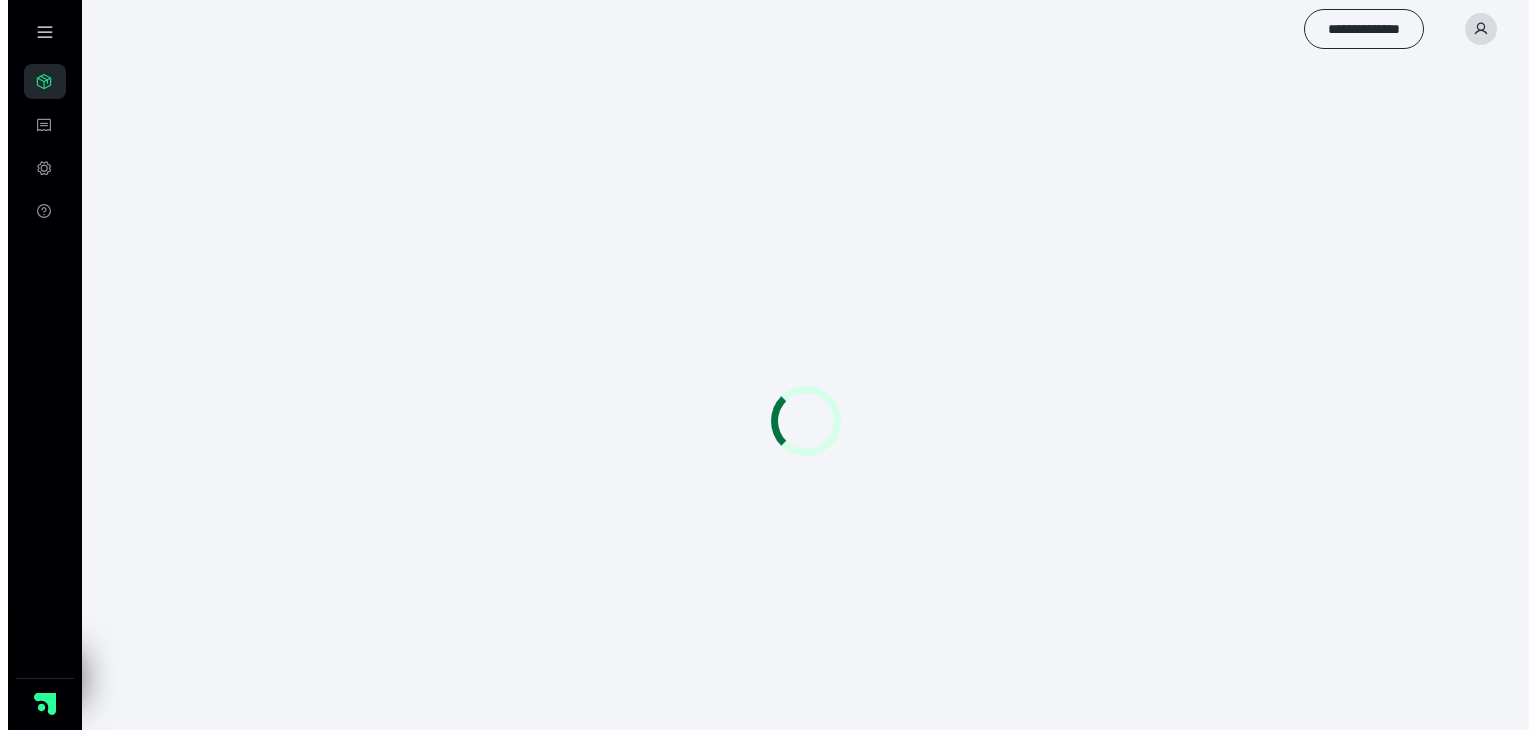 scroll, scrollTop: 0, scrollLeft: 0, axis: both 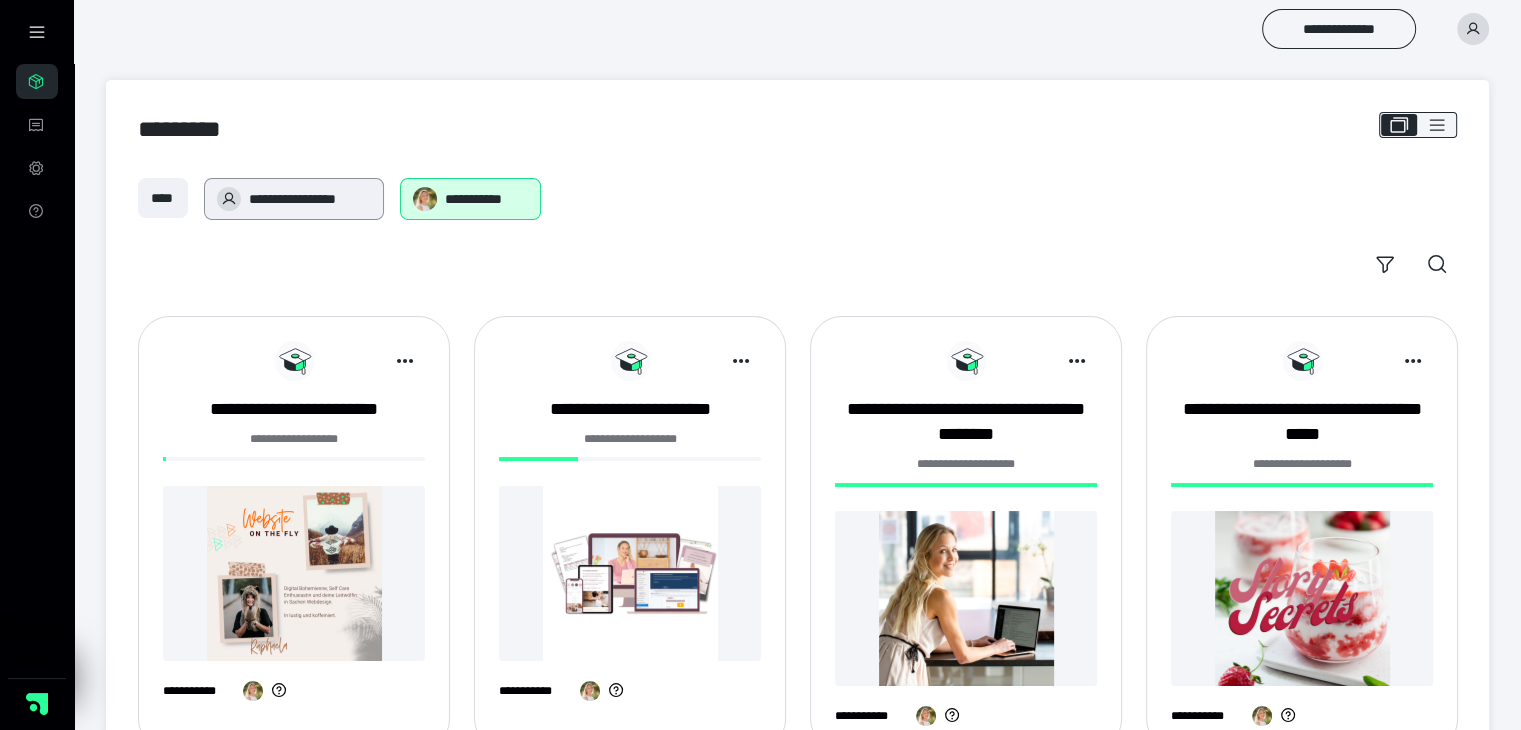 click on "**********" at bounding box center (310, 199) 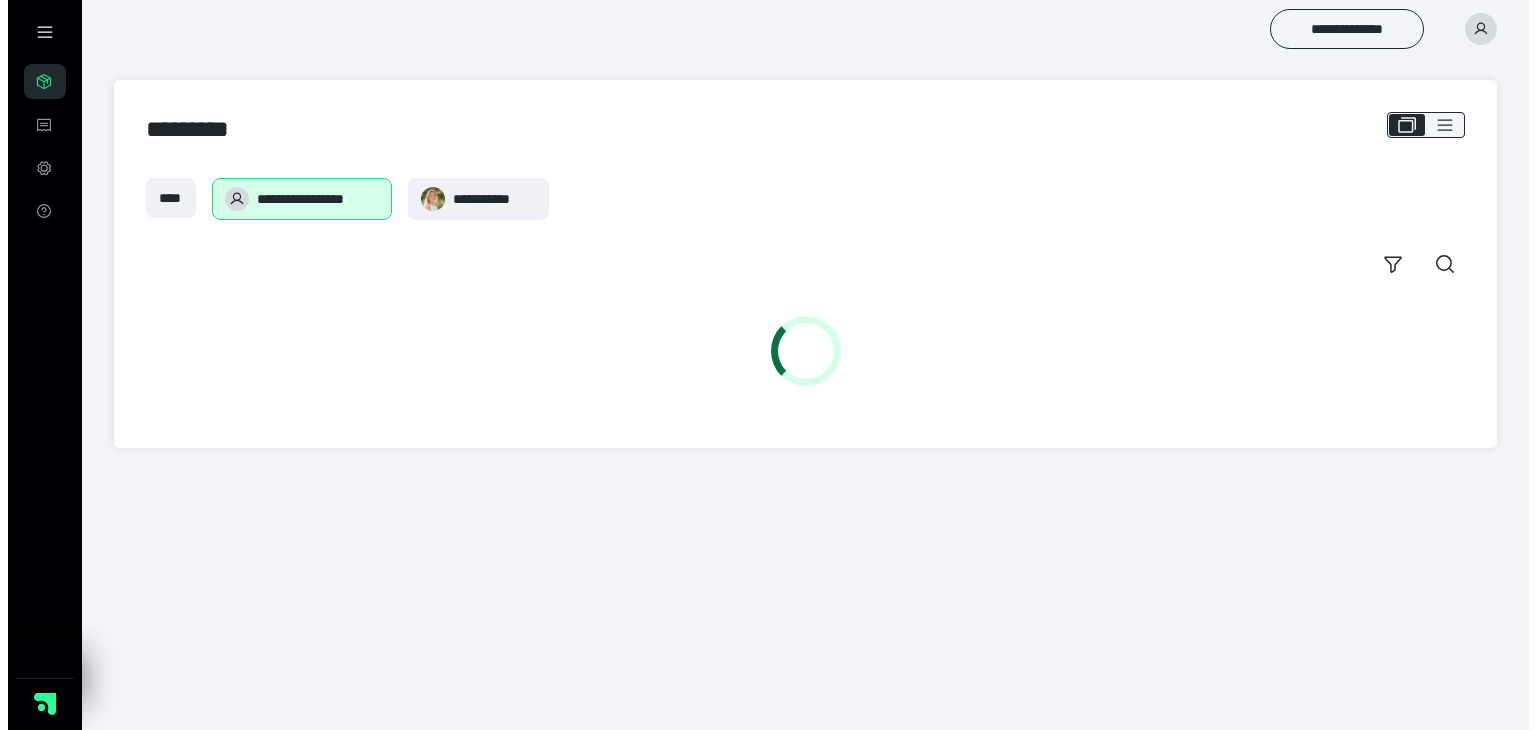 scroll, scrollTop: 0, scrollLeft: 0, axis: both 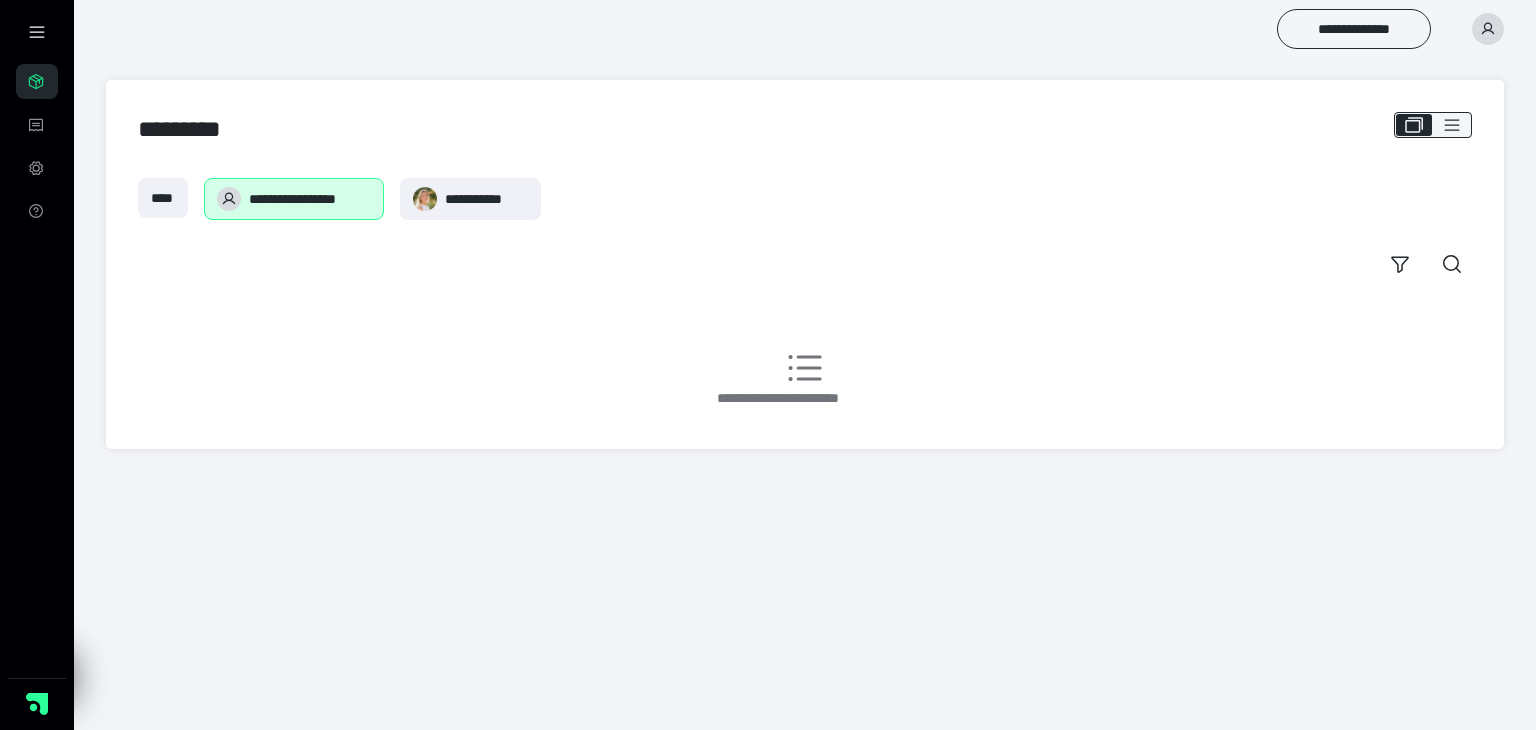 click on "**********" at bounding box center (310, 199) 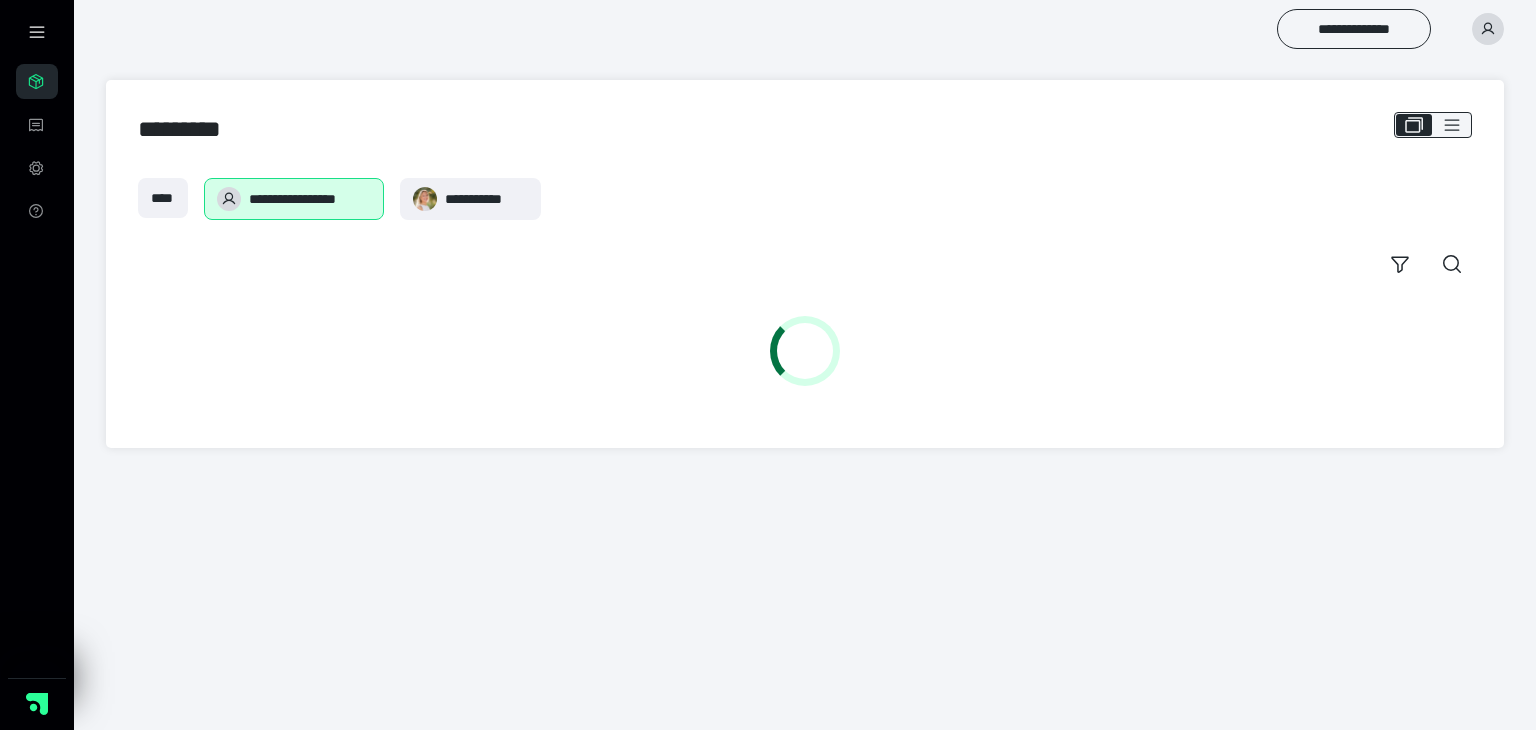 scroll, scrollTop: 0, scrollLeft: 0, axis: both 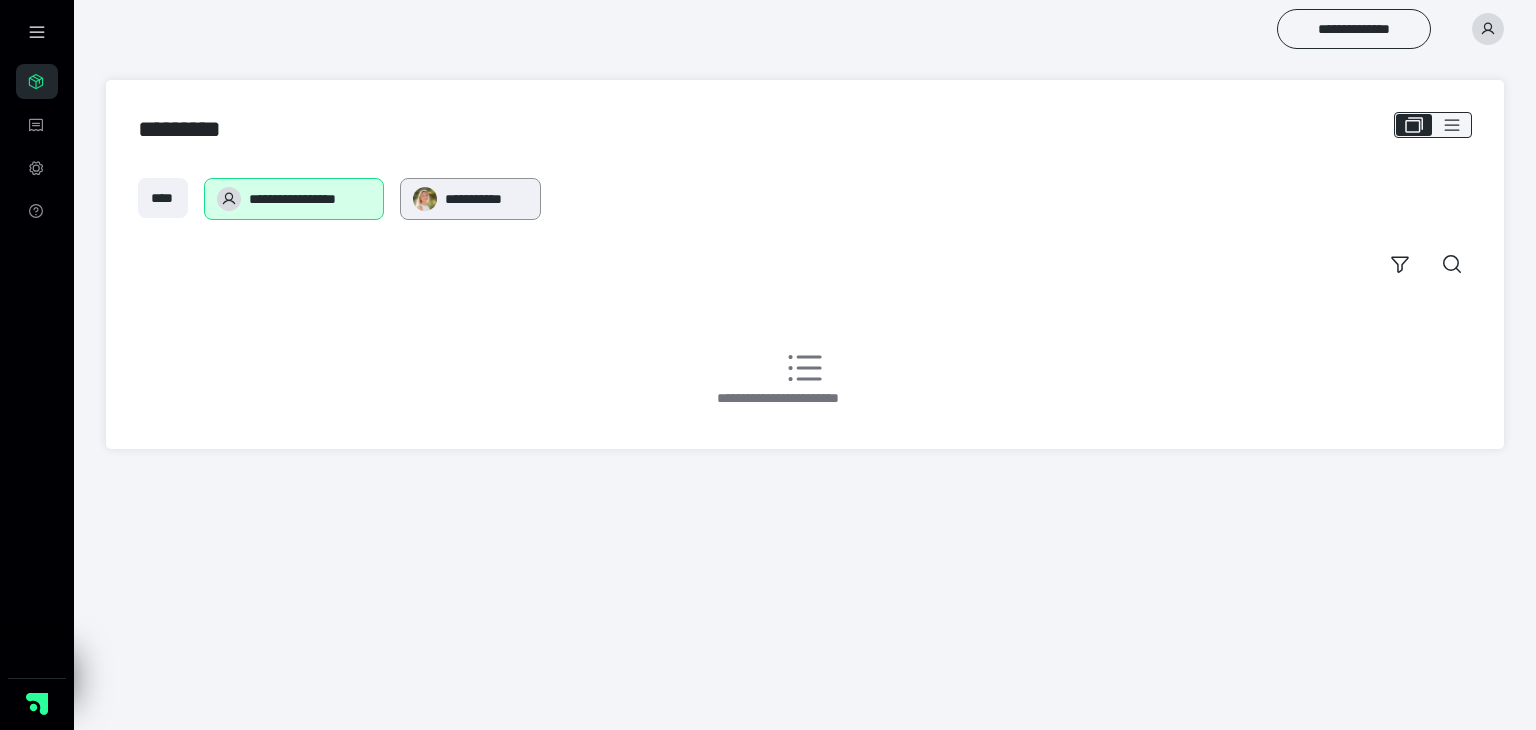 click on "**********" at bounding box center [486, 199] 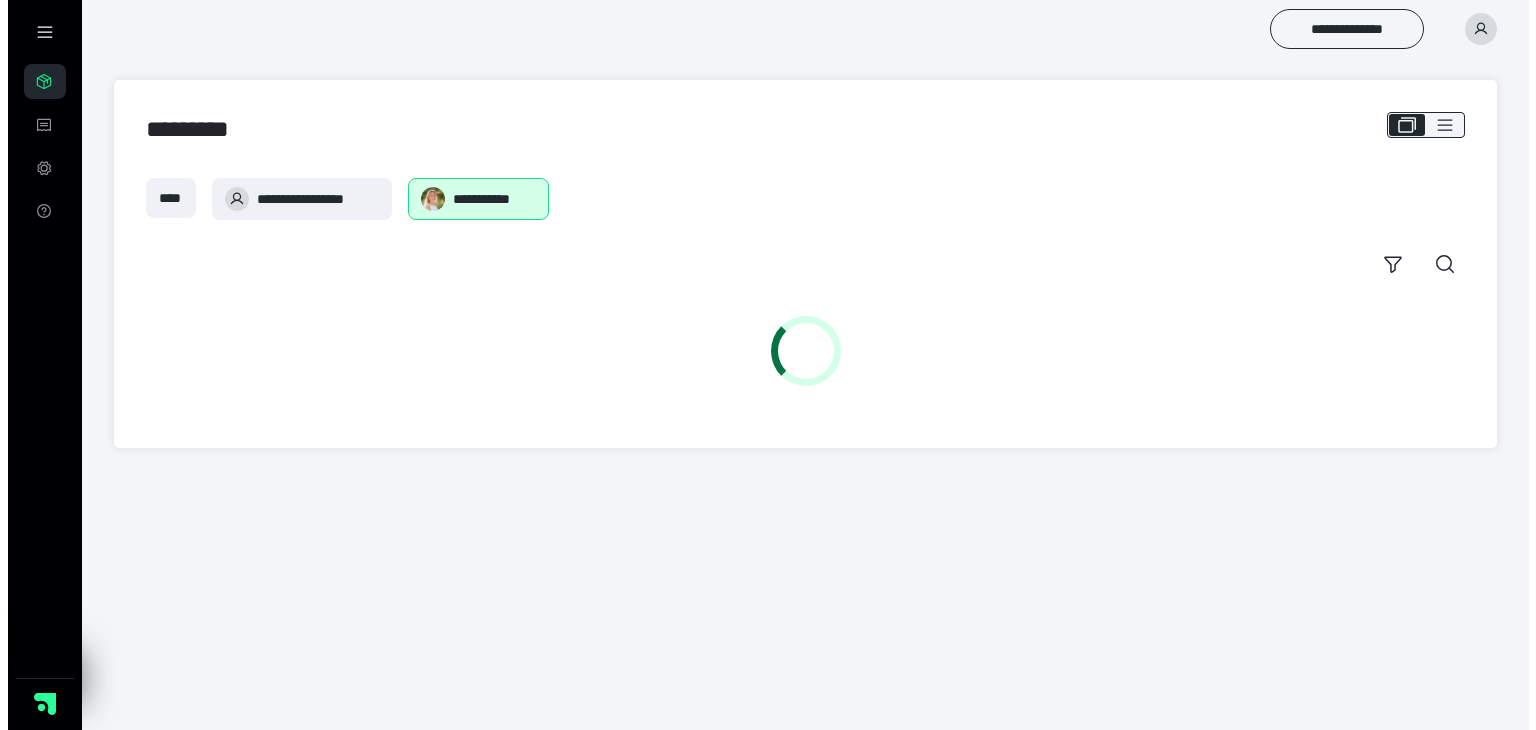 scroll, scrollTop: 0, scrollLeft: 0, axis: both 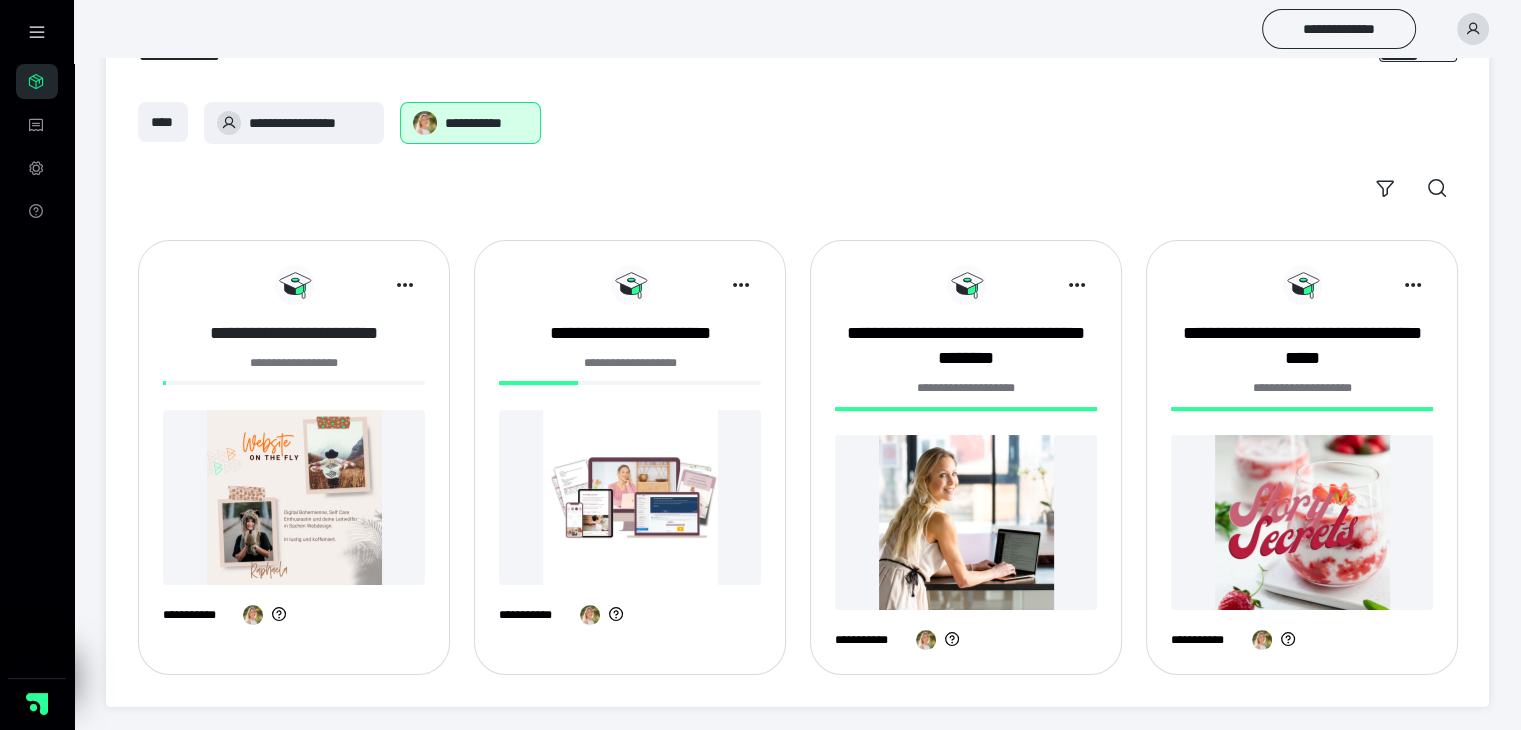 click on "**********" at bounding box center (294, 333) 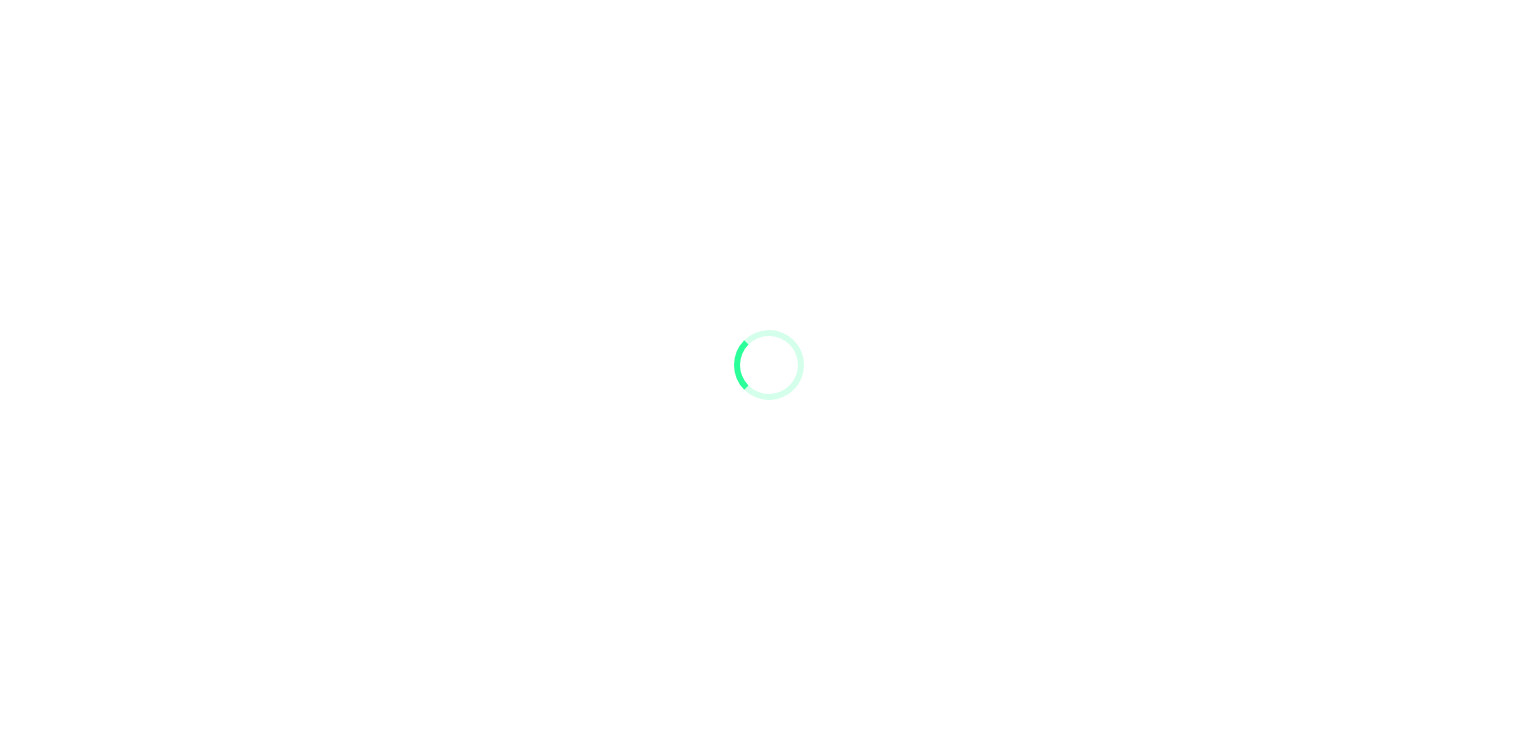scroll, scrollTop: 0, scrollLeft: 0, axis: both 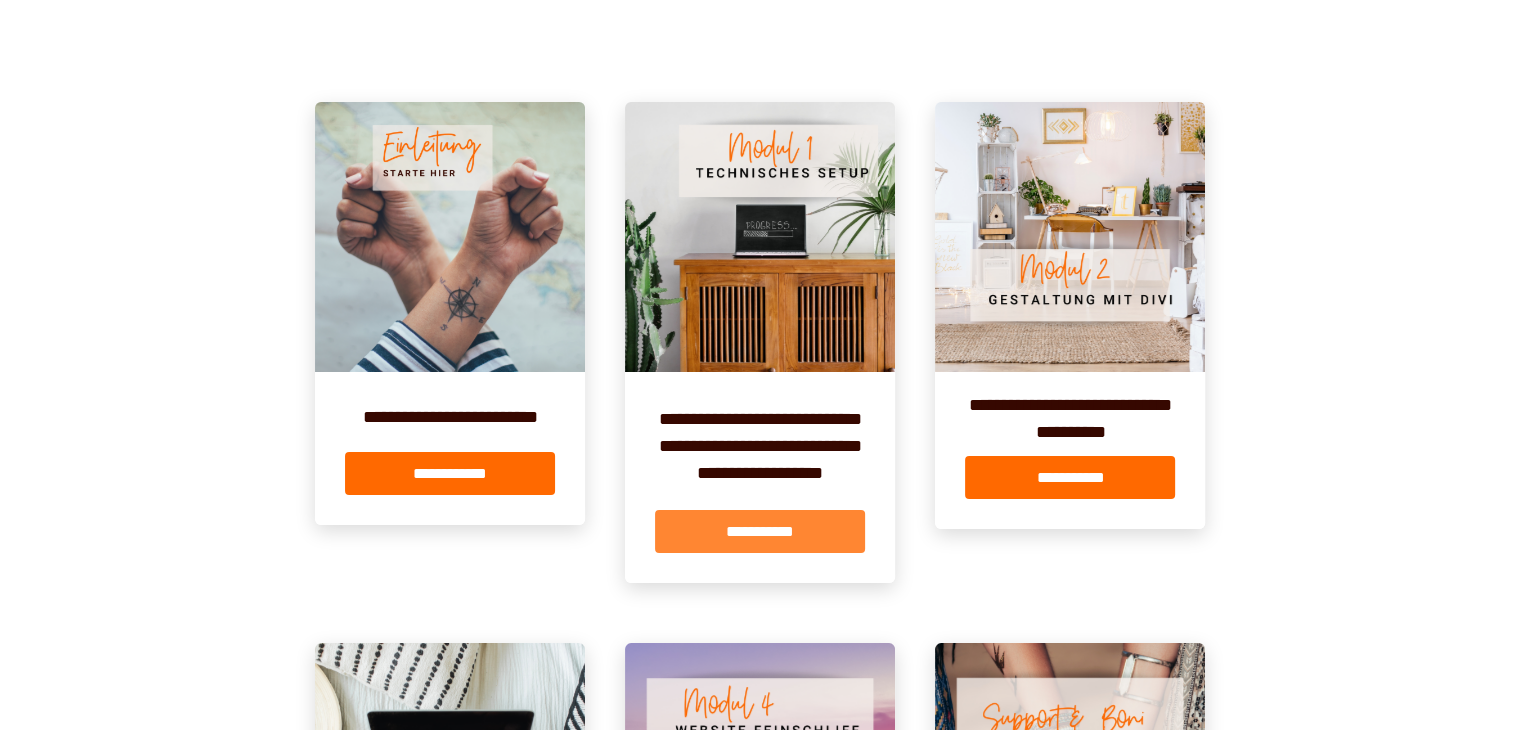 click on "**********" at bounding box center [760, 531] 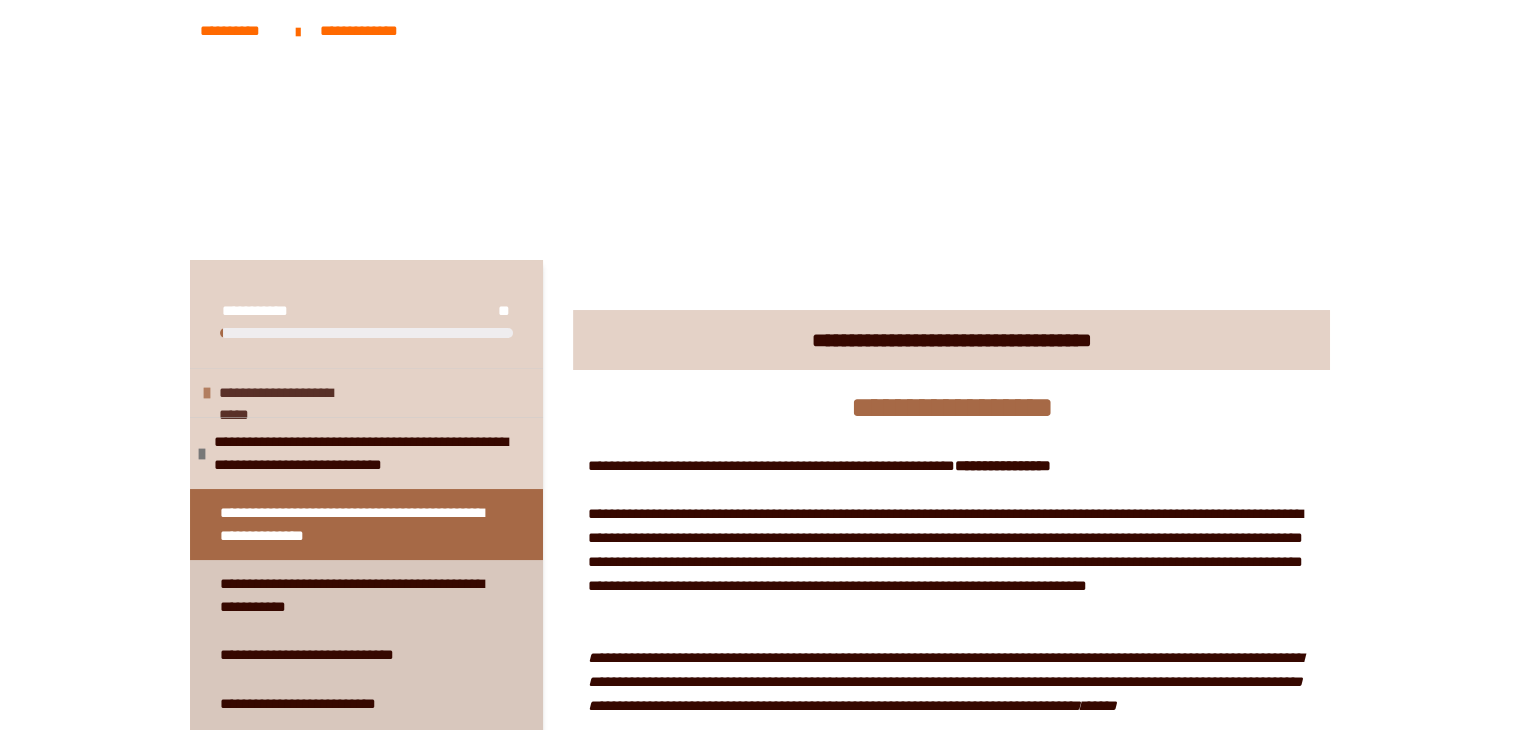 click at bounding box center [207, 393] 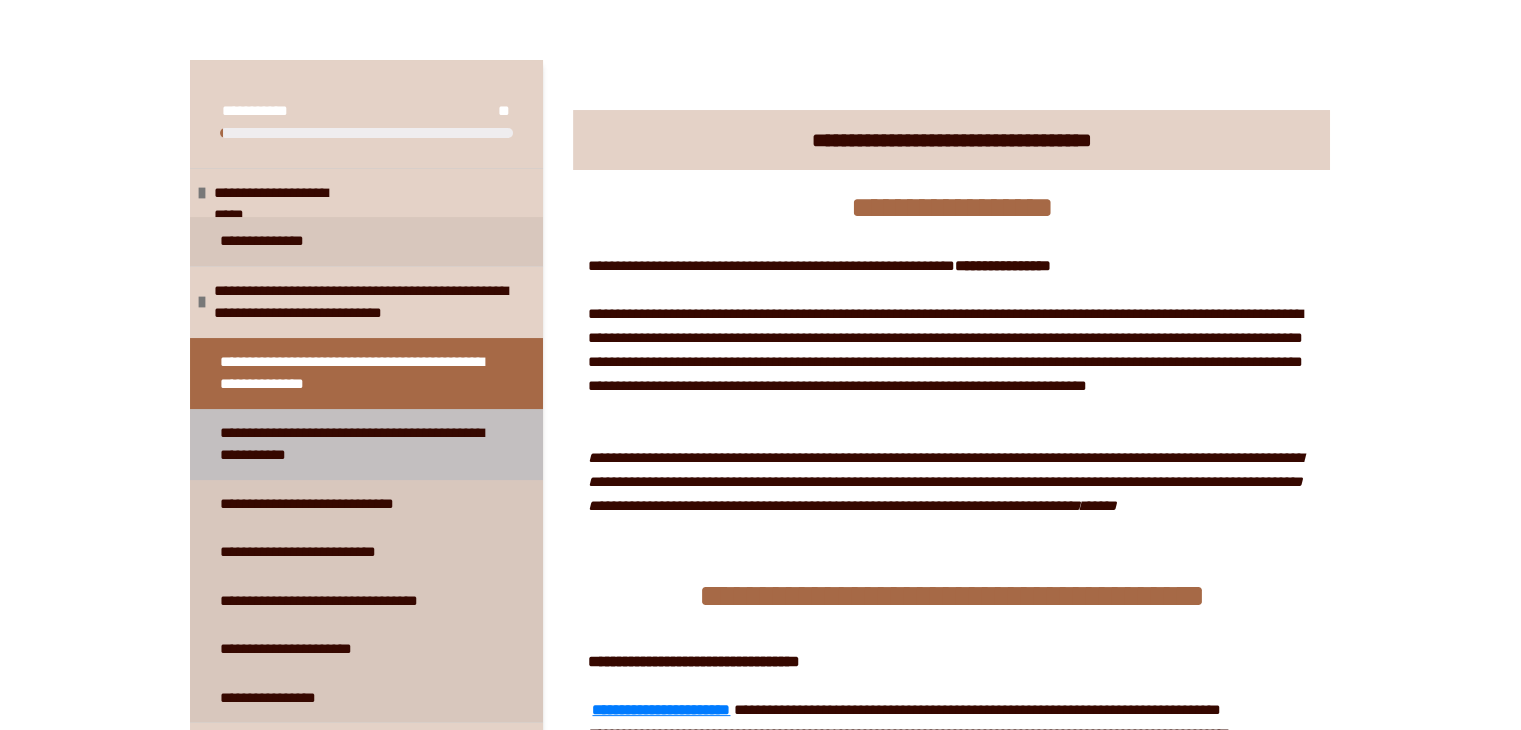 scroll, scrollTop: 300, scrollLeft: 0, axis: vertical 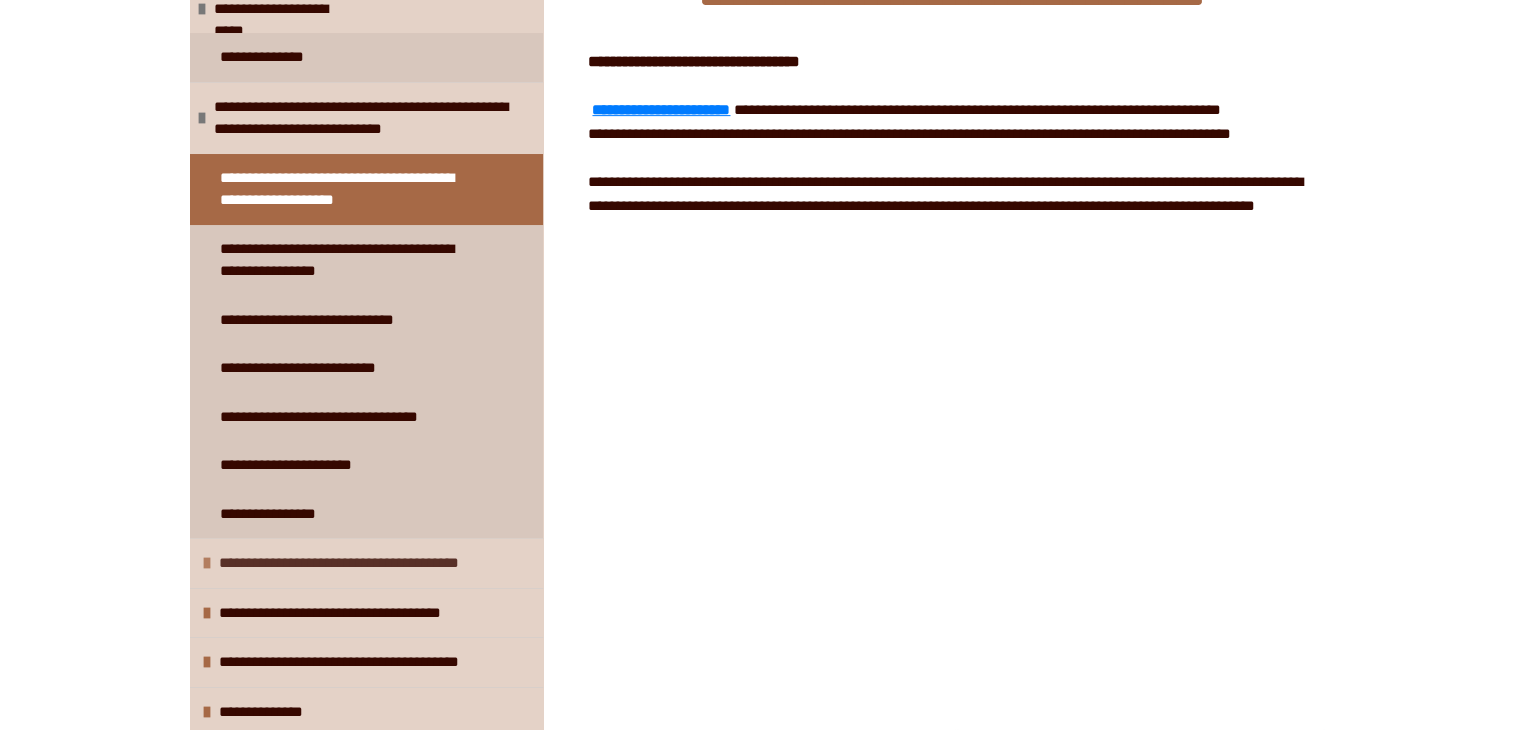 click on "**********" at bounding box center (358, 563) 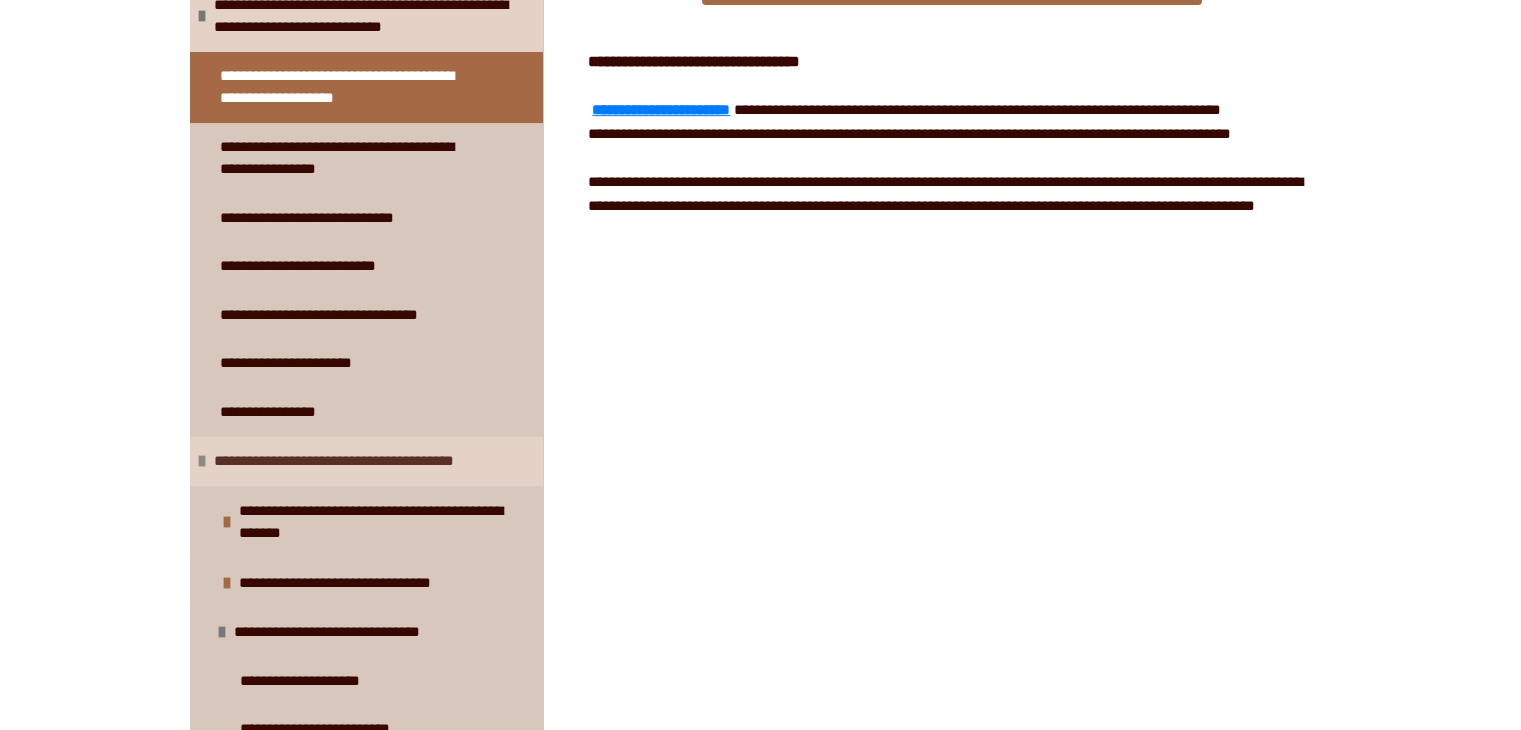 scroll, scrollTop: 424, scrollLeft: 0, axis: vertical 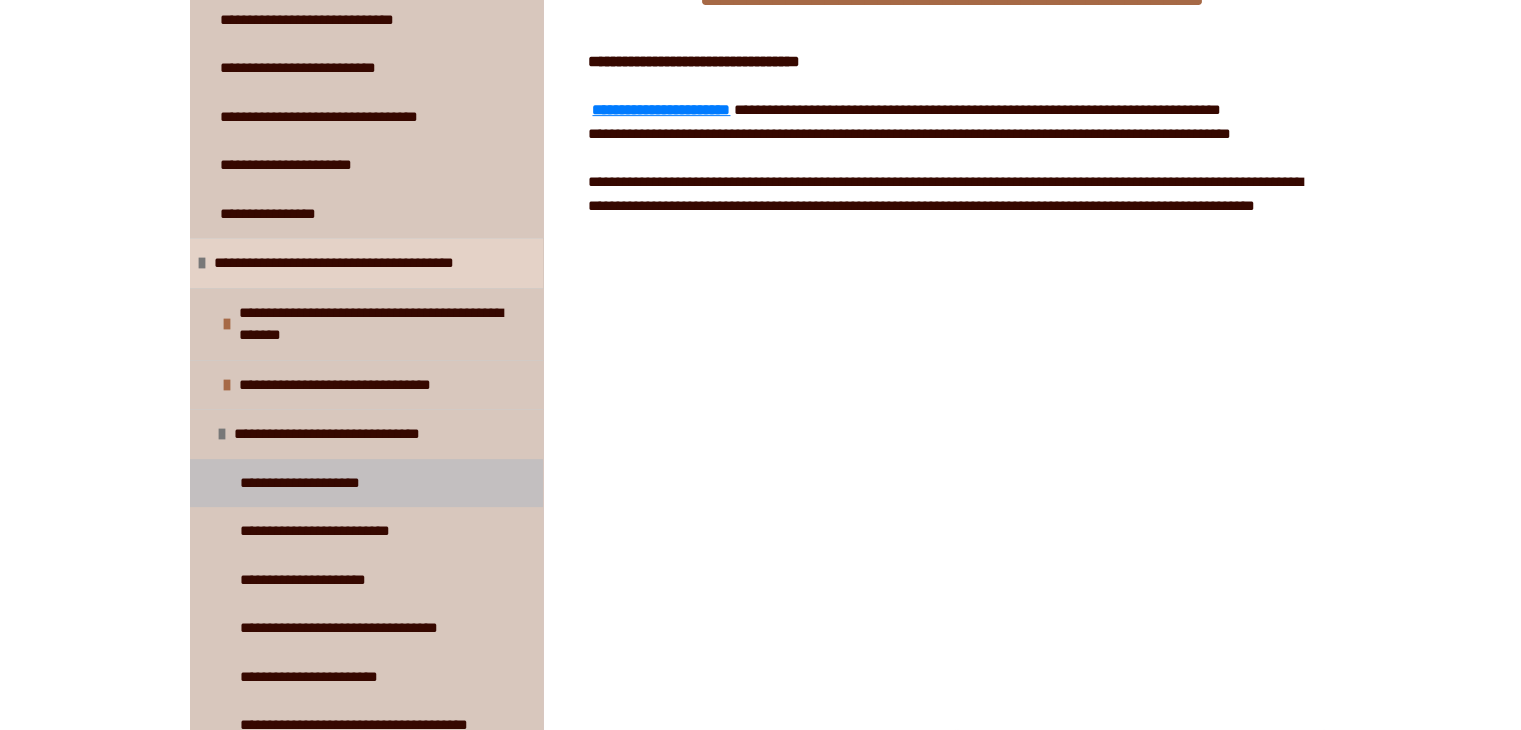 click on "**********" at bounding box center (315, 483) 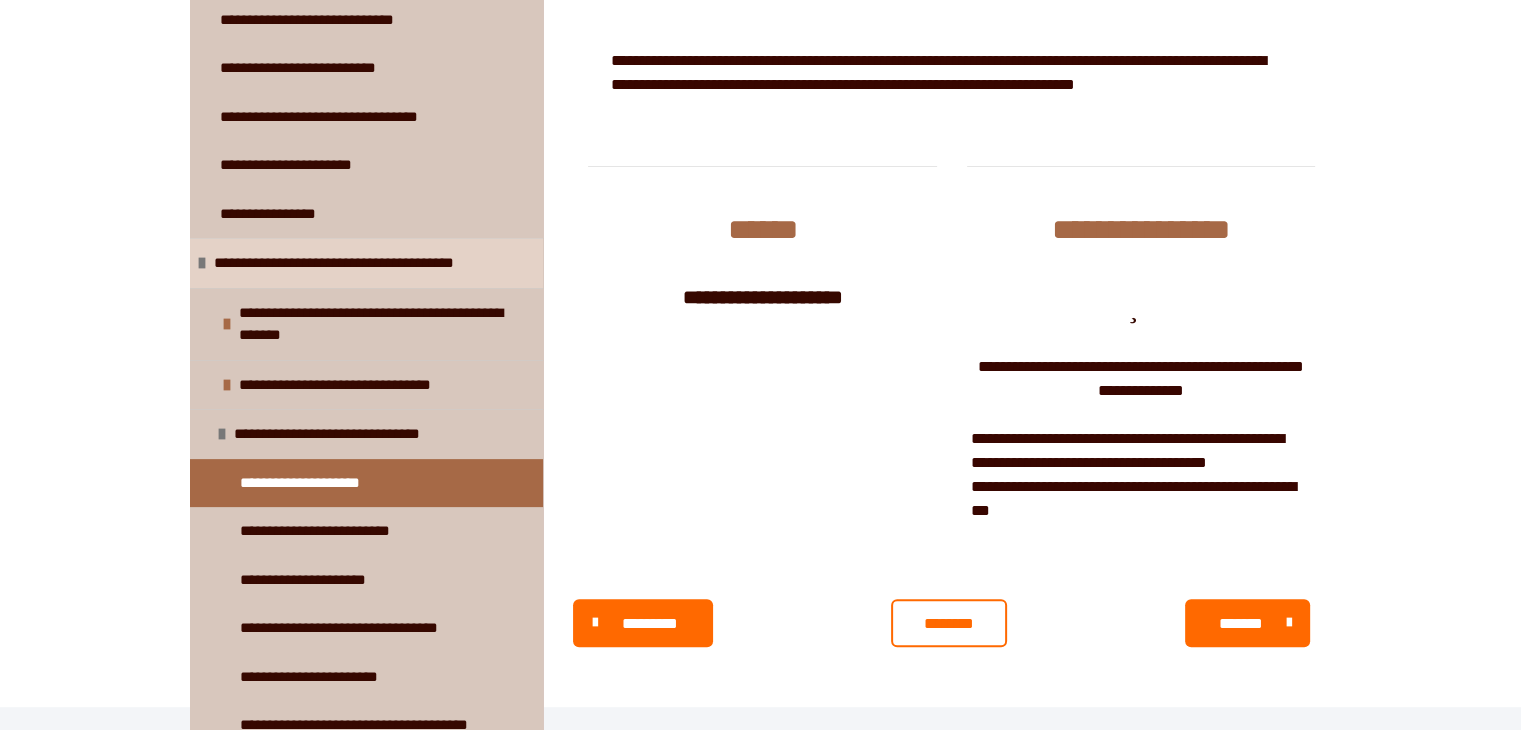 scroll, scrollTop: 524, scrollLeft: 0, axis: vertical 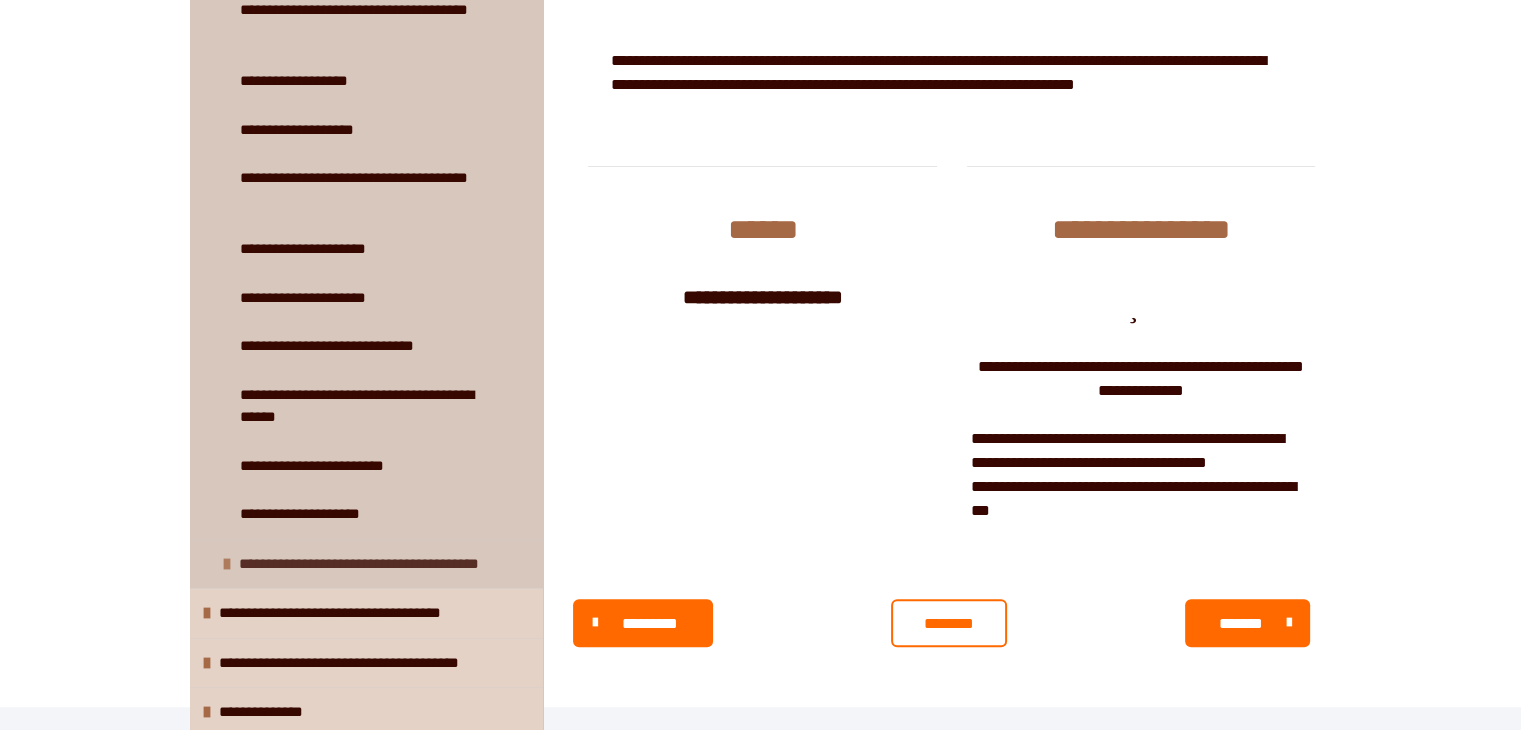 click at bounding box center [227, 564] 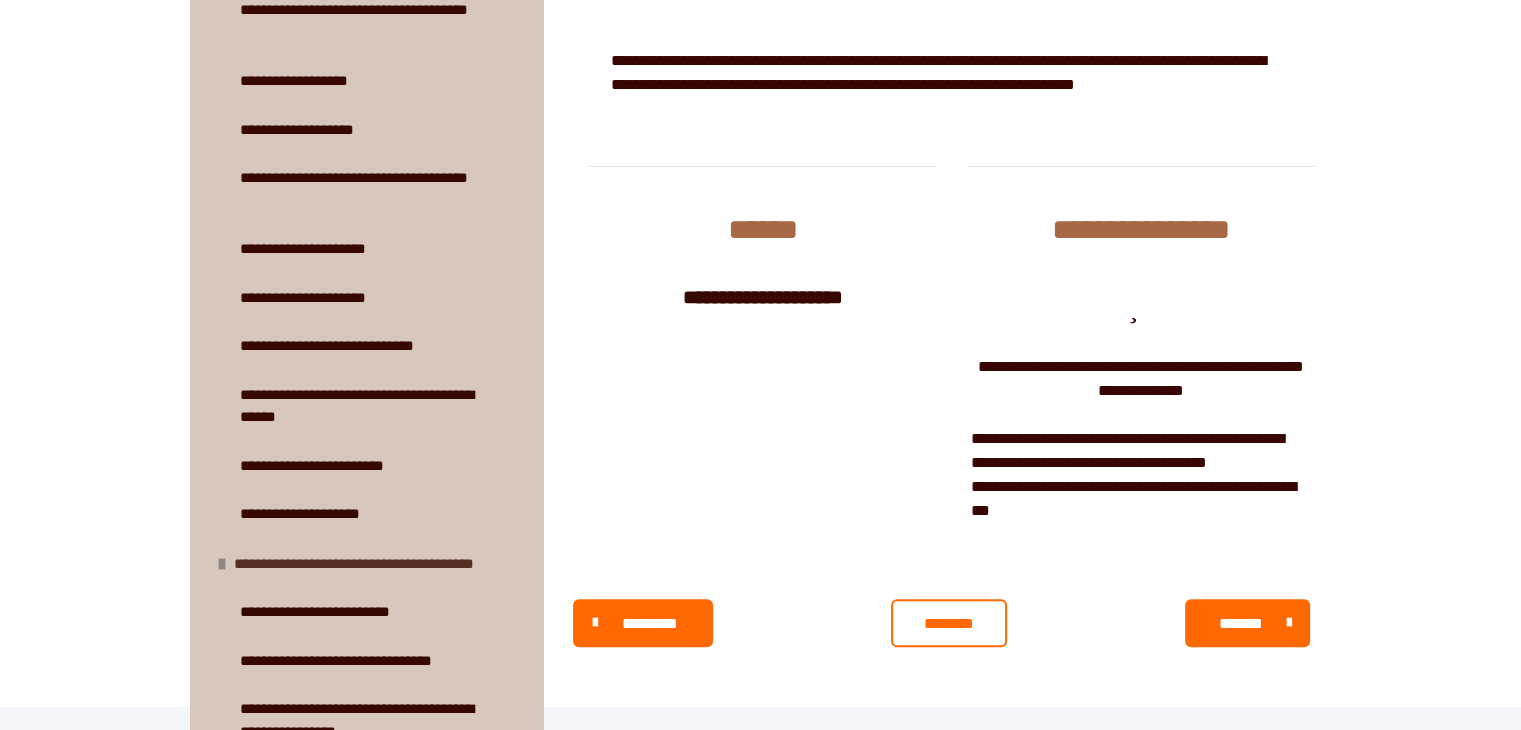 scroll, scrollTop: 1339, scrollLeft: 0, axis: vertical 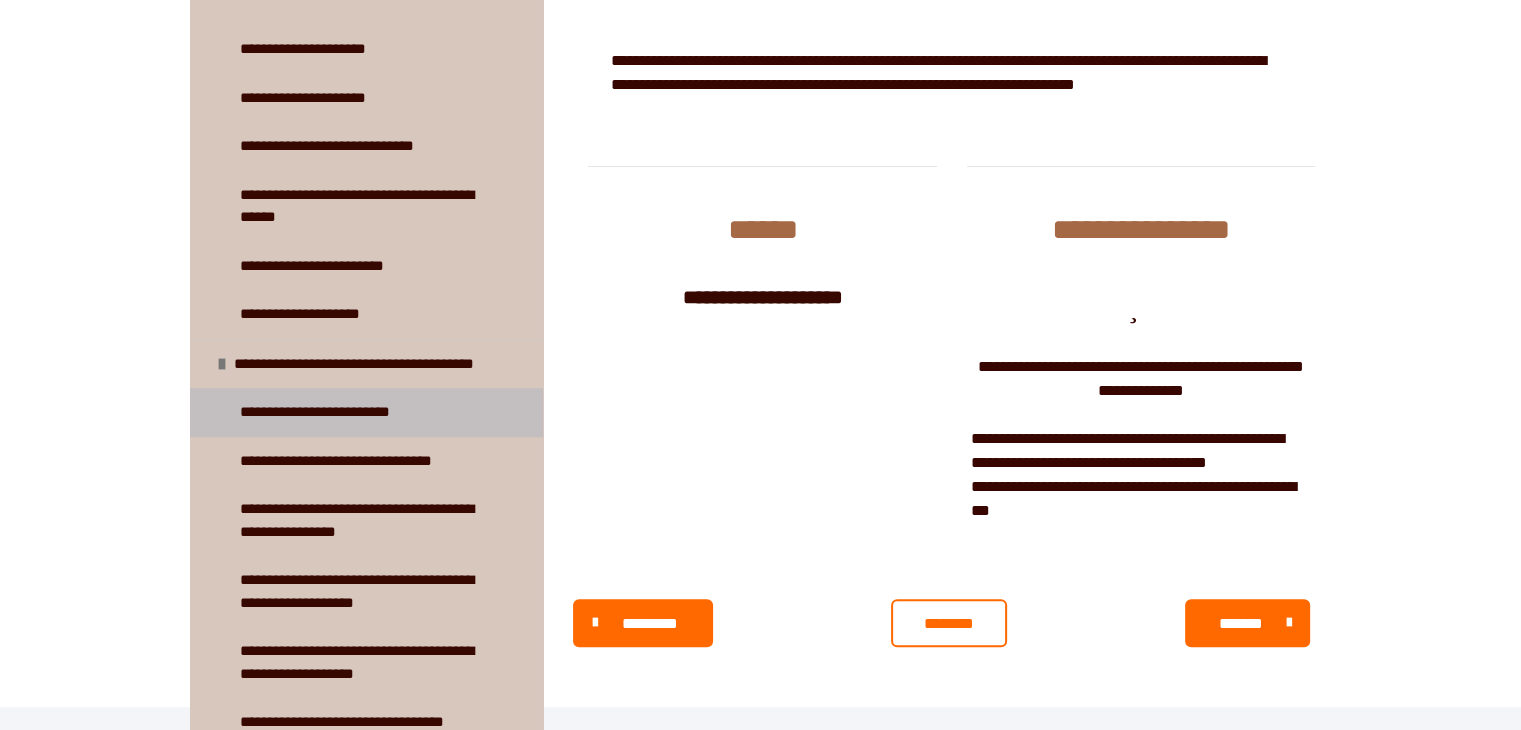 click on "**********" at bounding box center (324, 412) 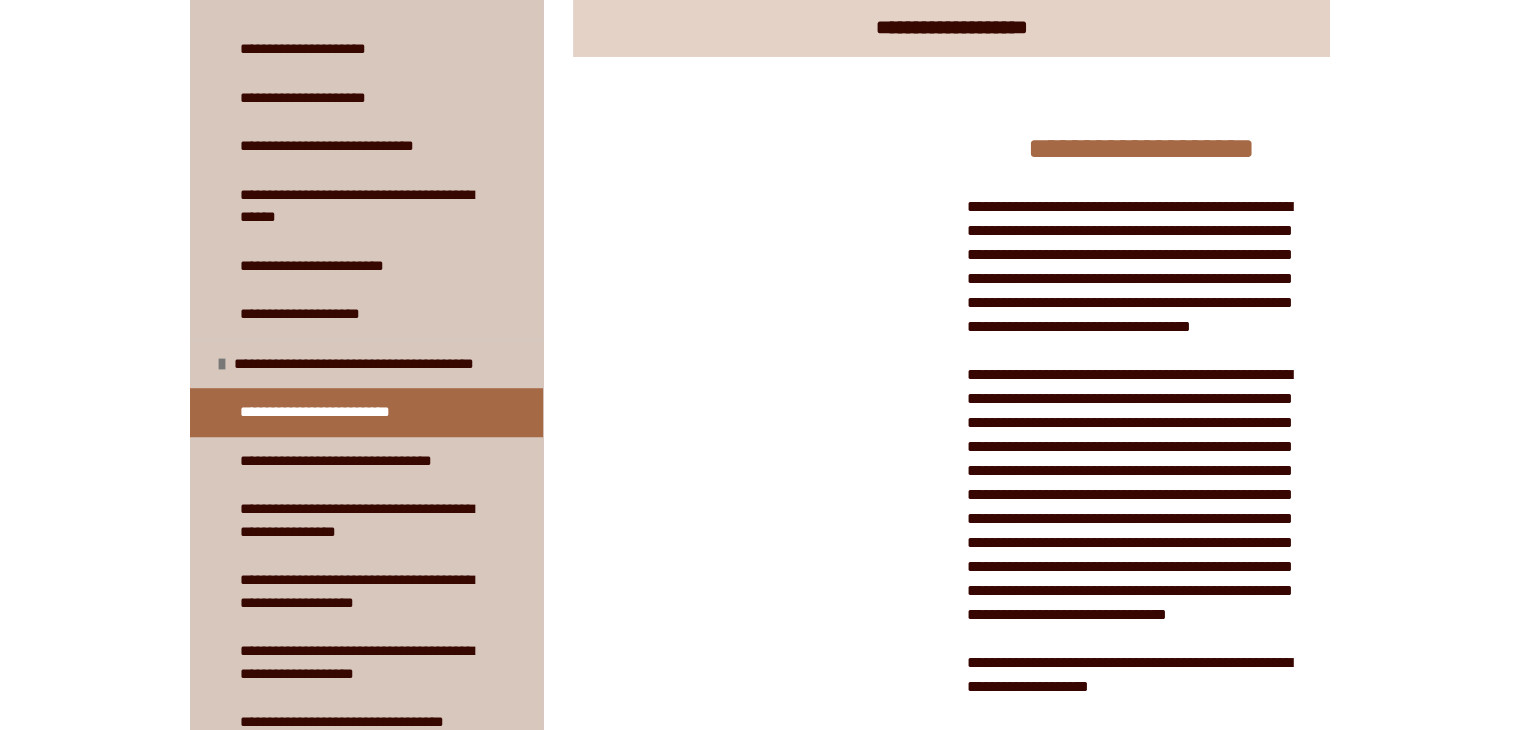 scroll, scrollTop: 148, scrollLeft: 0, axis: vertical 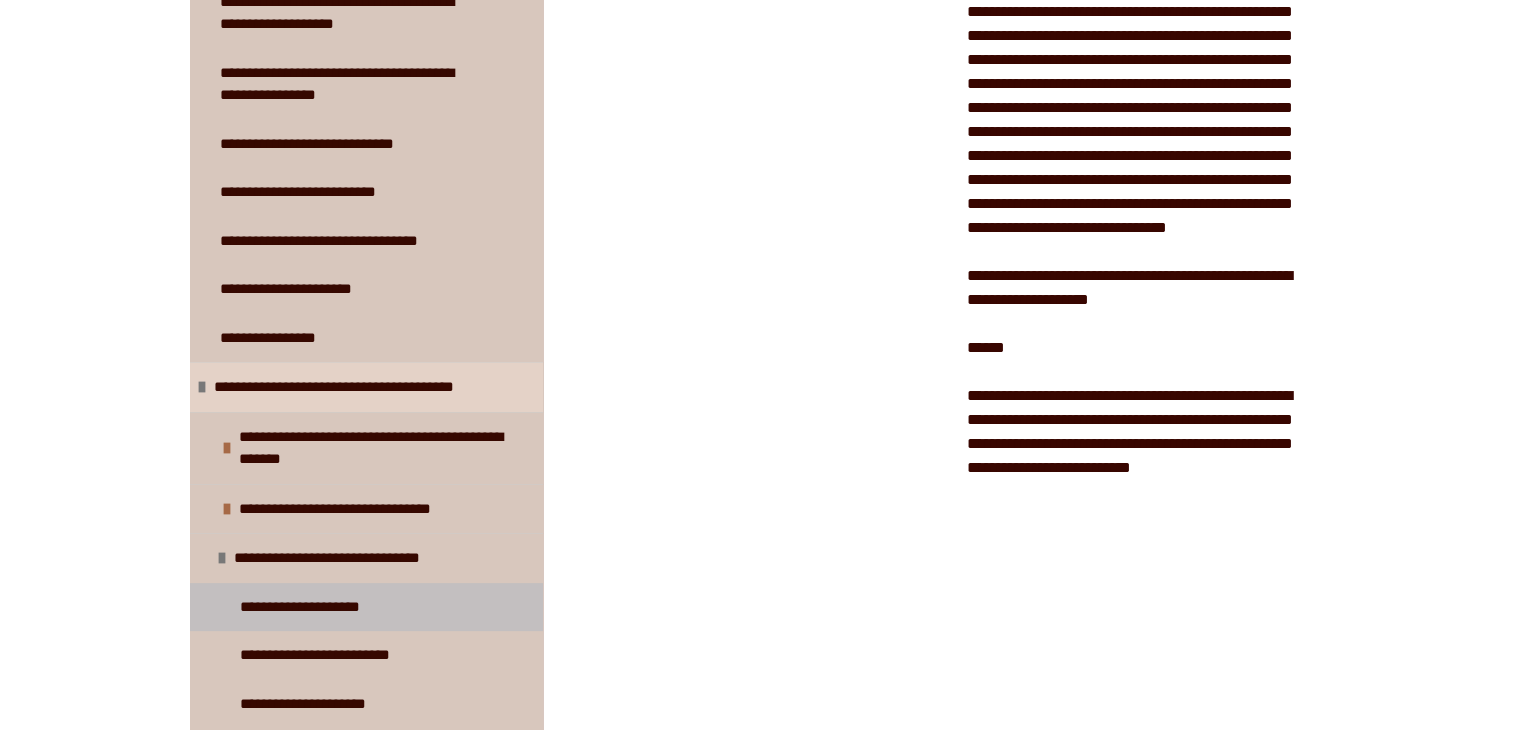 click on "**********" at bounding box center [315, 607] 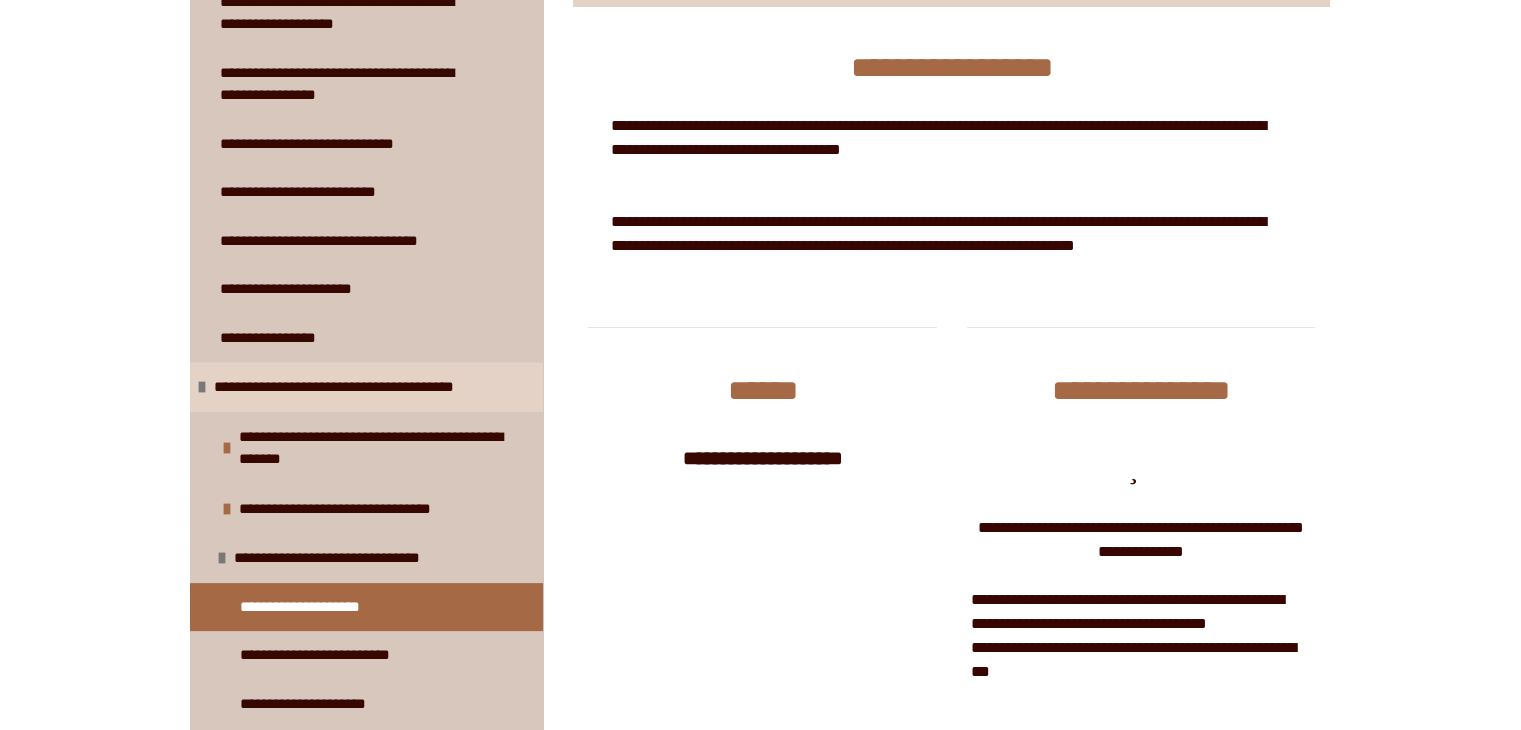 scroll, scrollTop: 524, scrollLeft: 0, axis: vertical 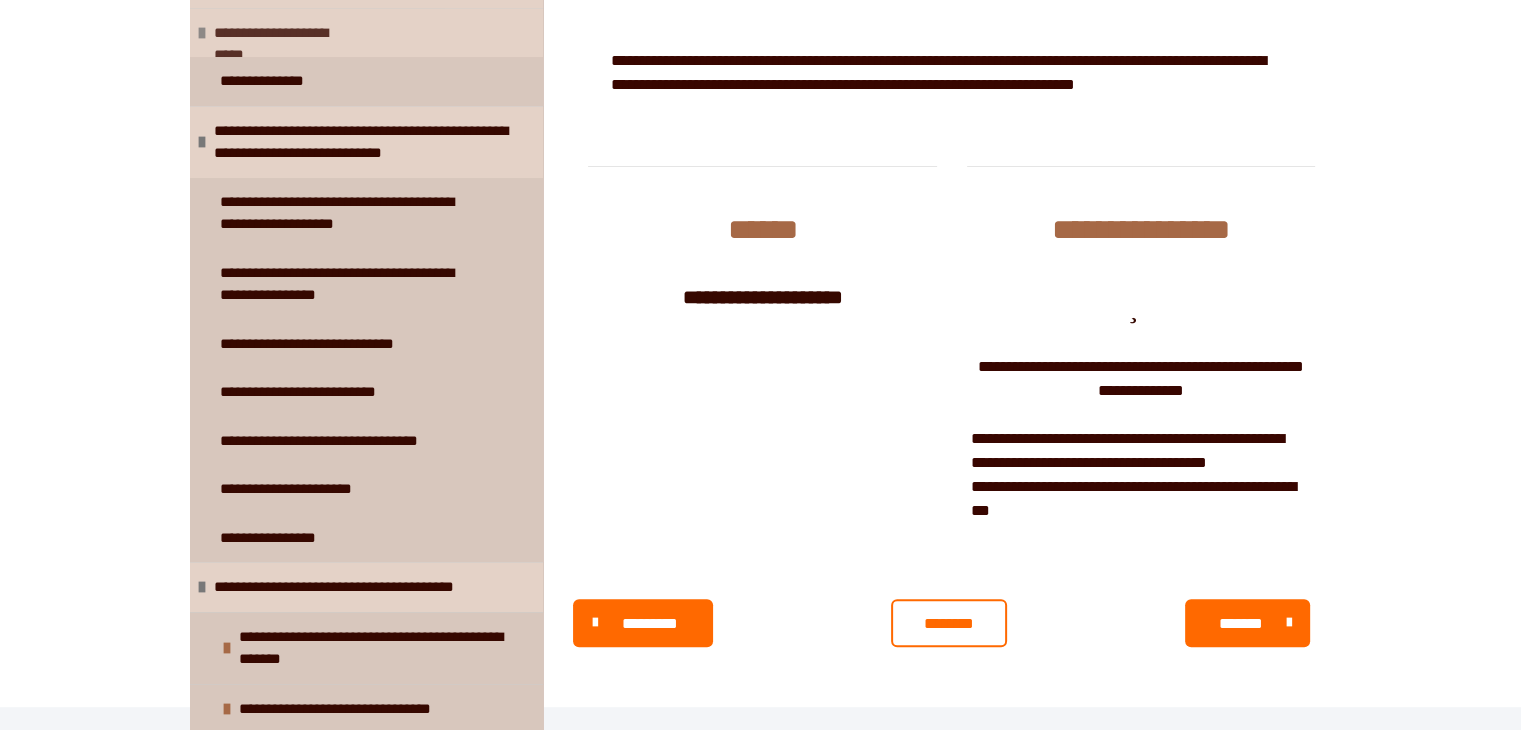 click on "**********" at bounding box center (289, 33) 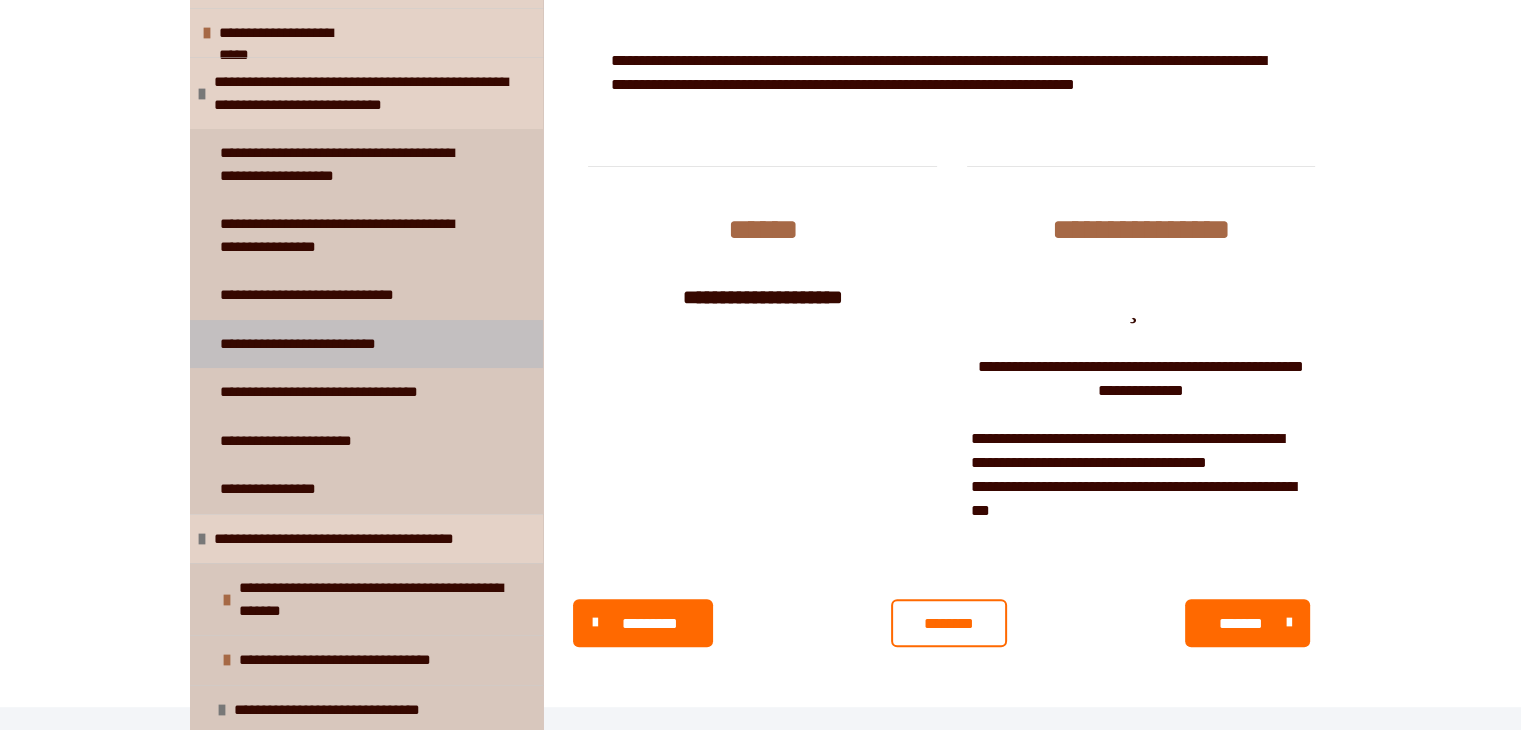 scroll, scrollTop: 300, scrollLeft: 0, axis: vertical 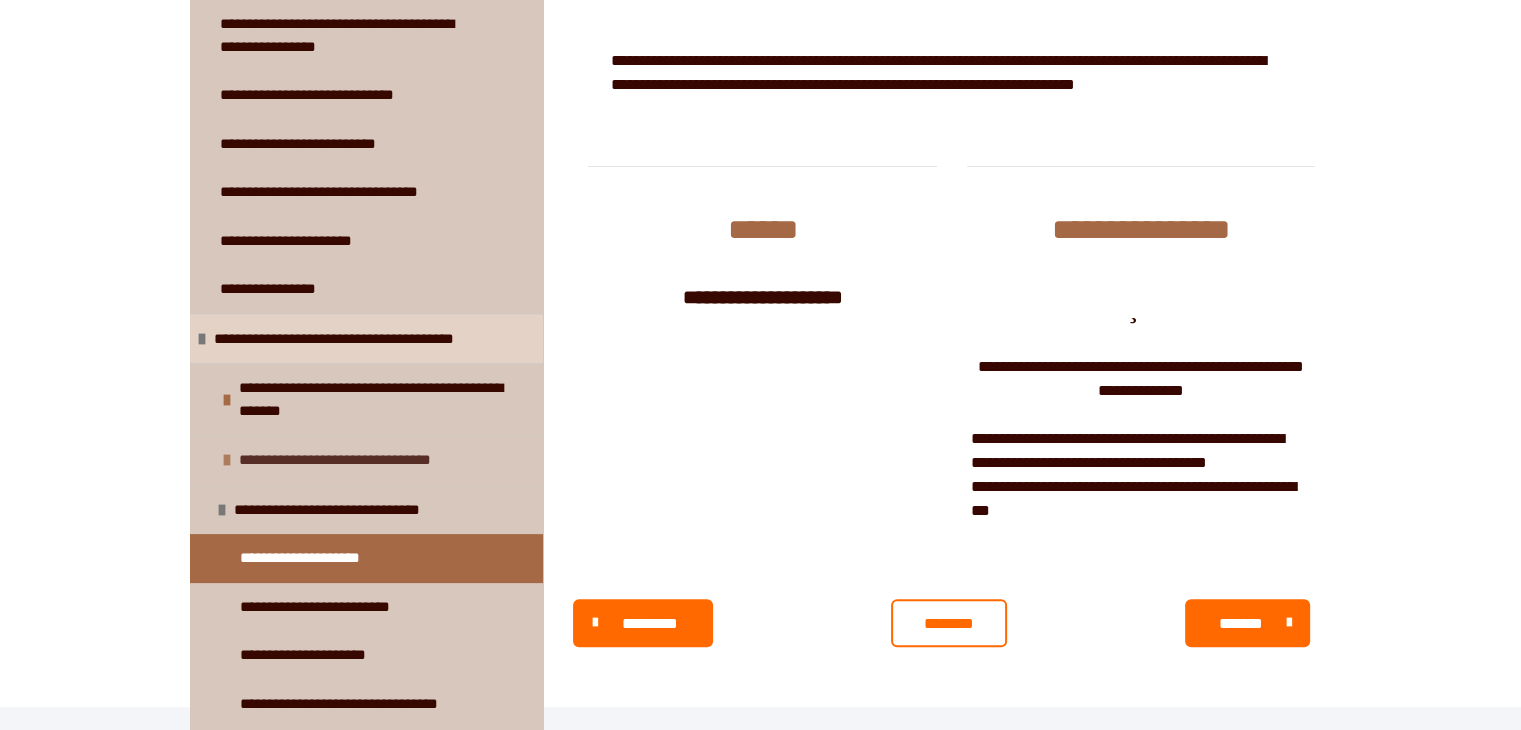 click at bounding box center [227, 460] 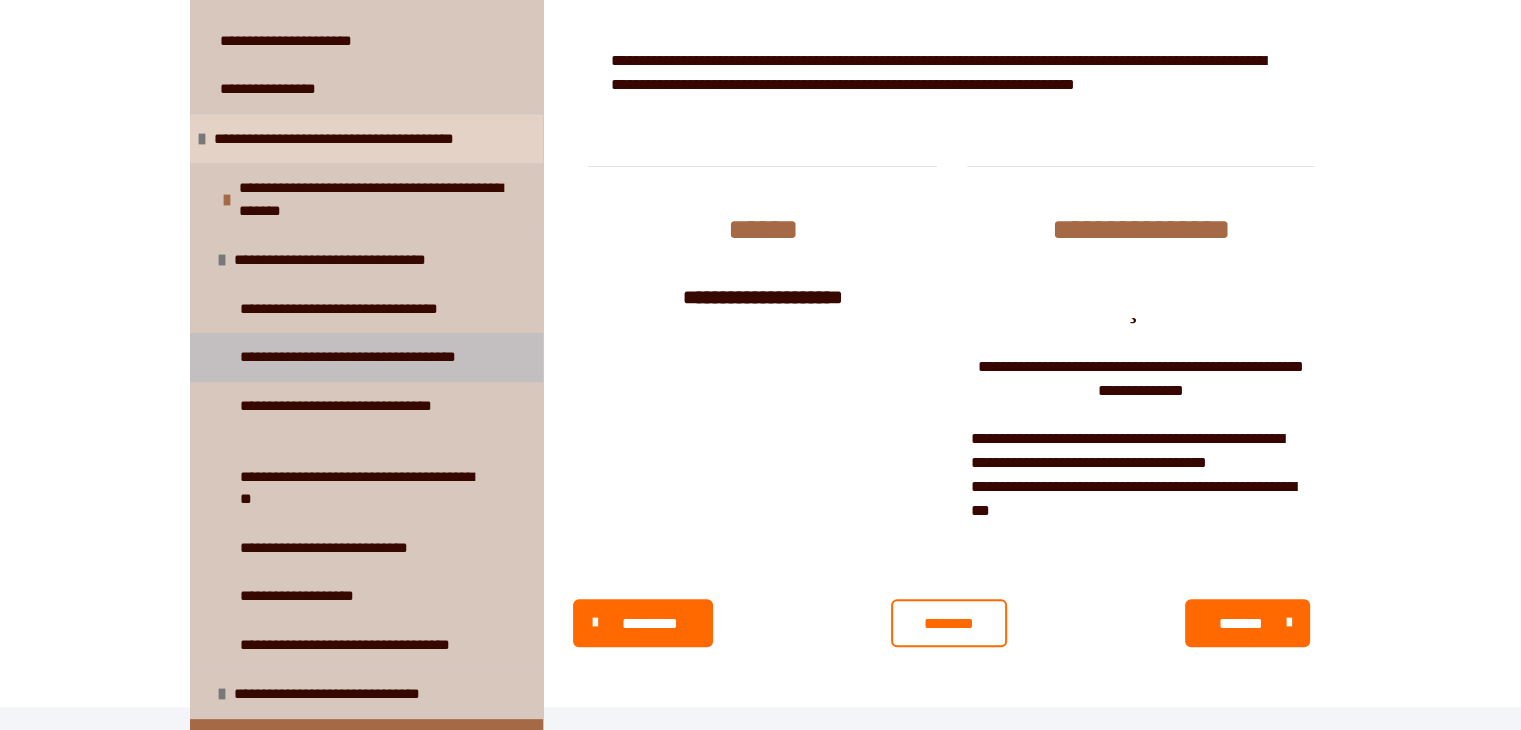 scroll, scrollTop: 600, scrollLeft: 0, axis: vertical 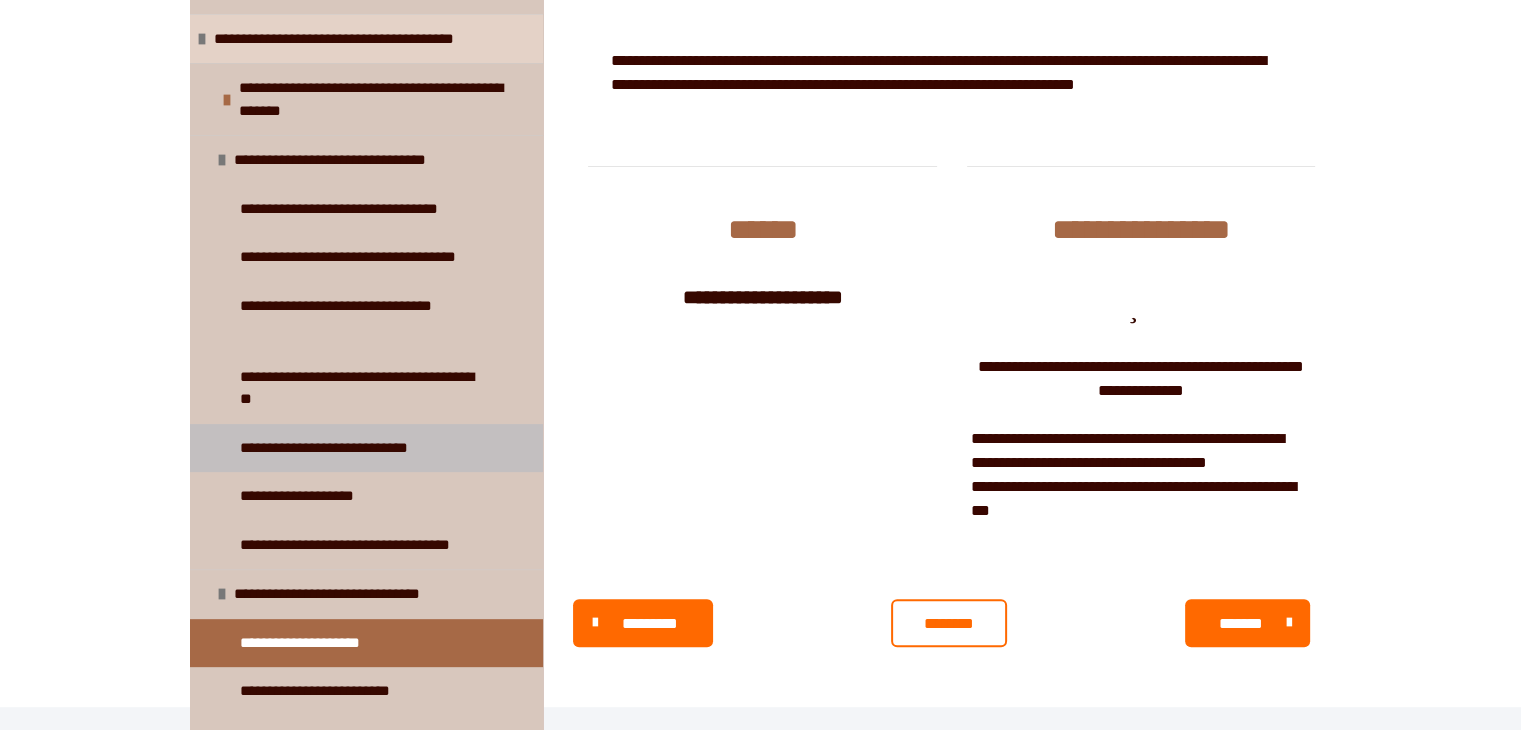 click on "**********" at bounding box center [341, 448] 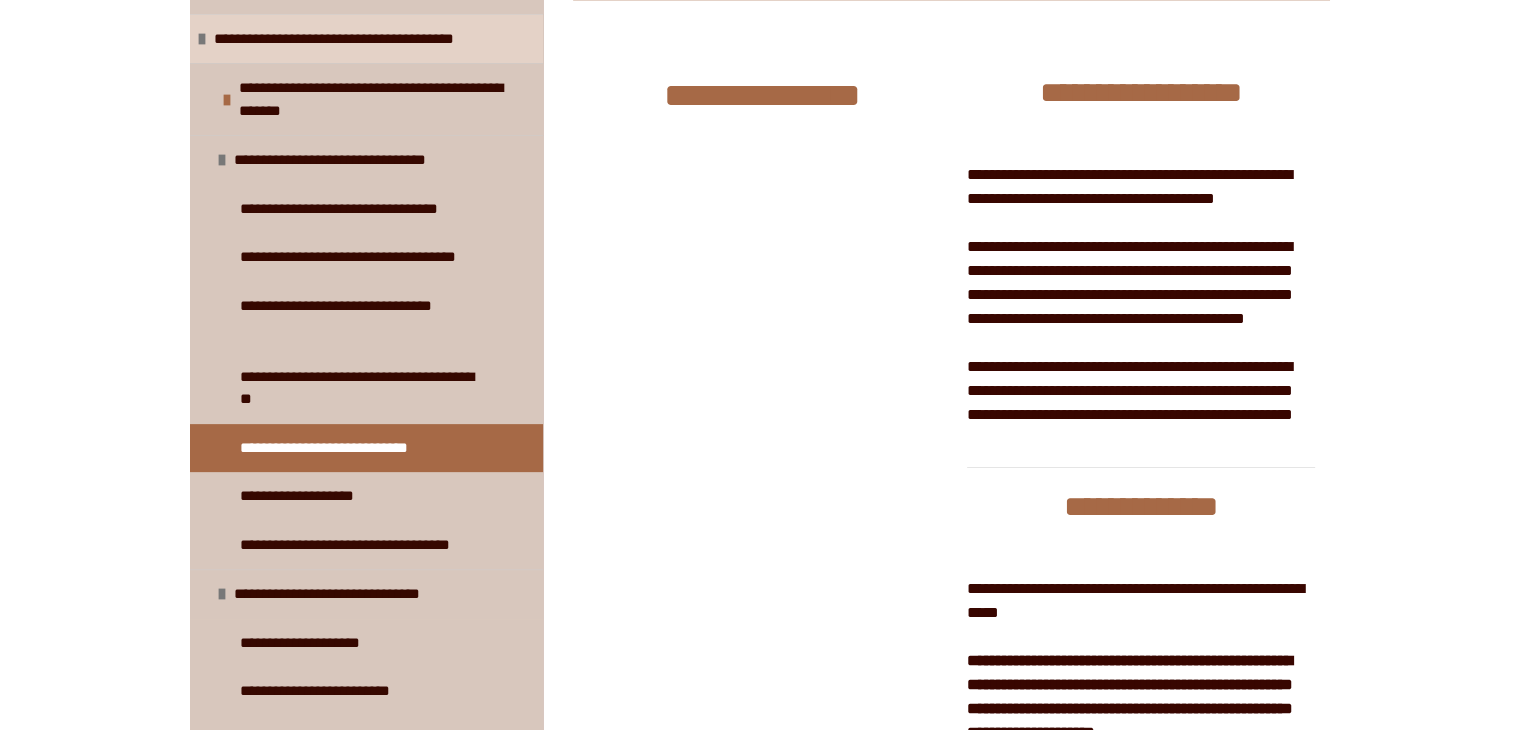 scroll, scrollTop: 178, scrollLeft: 0, axis: vertical 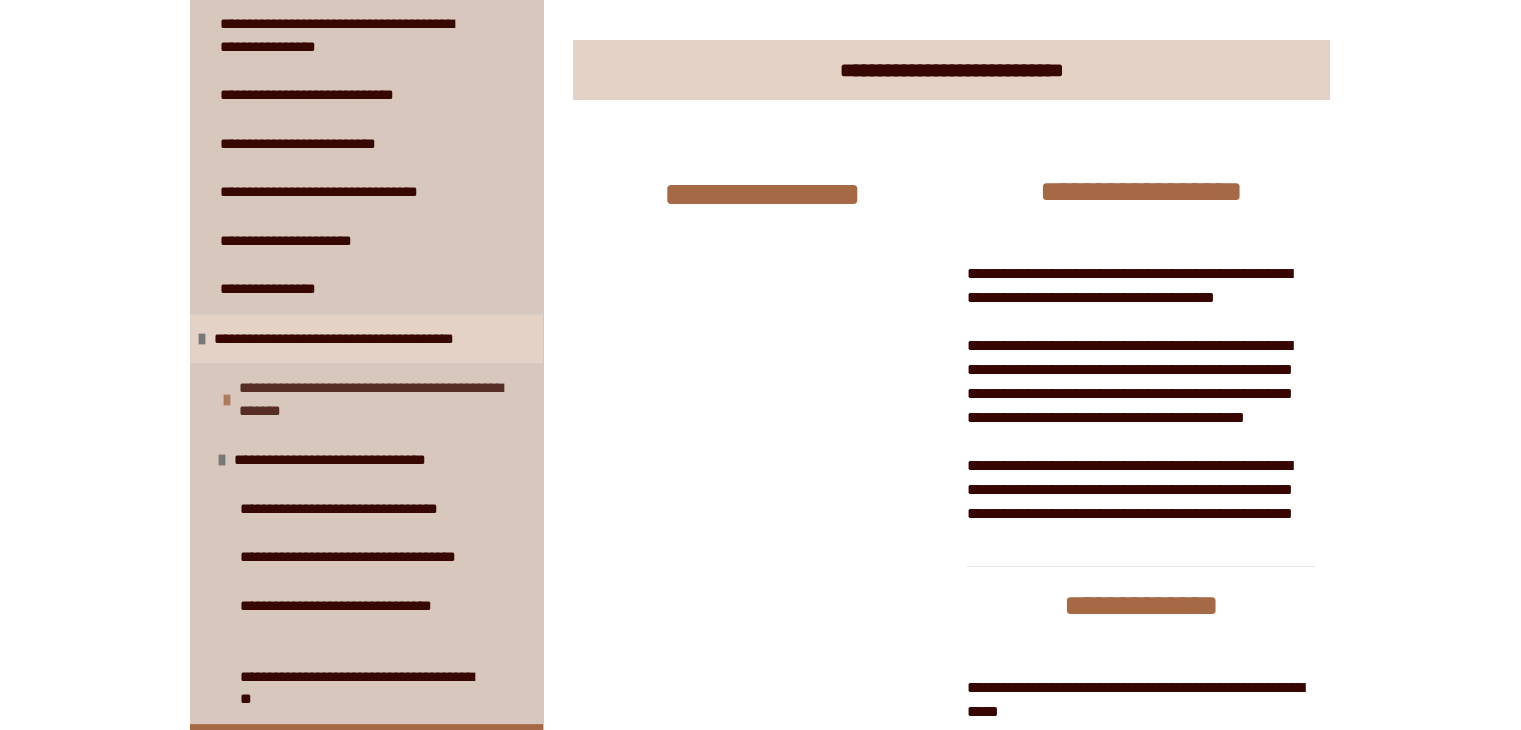 click at bounding box center (227, 400) 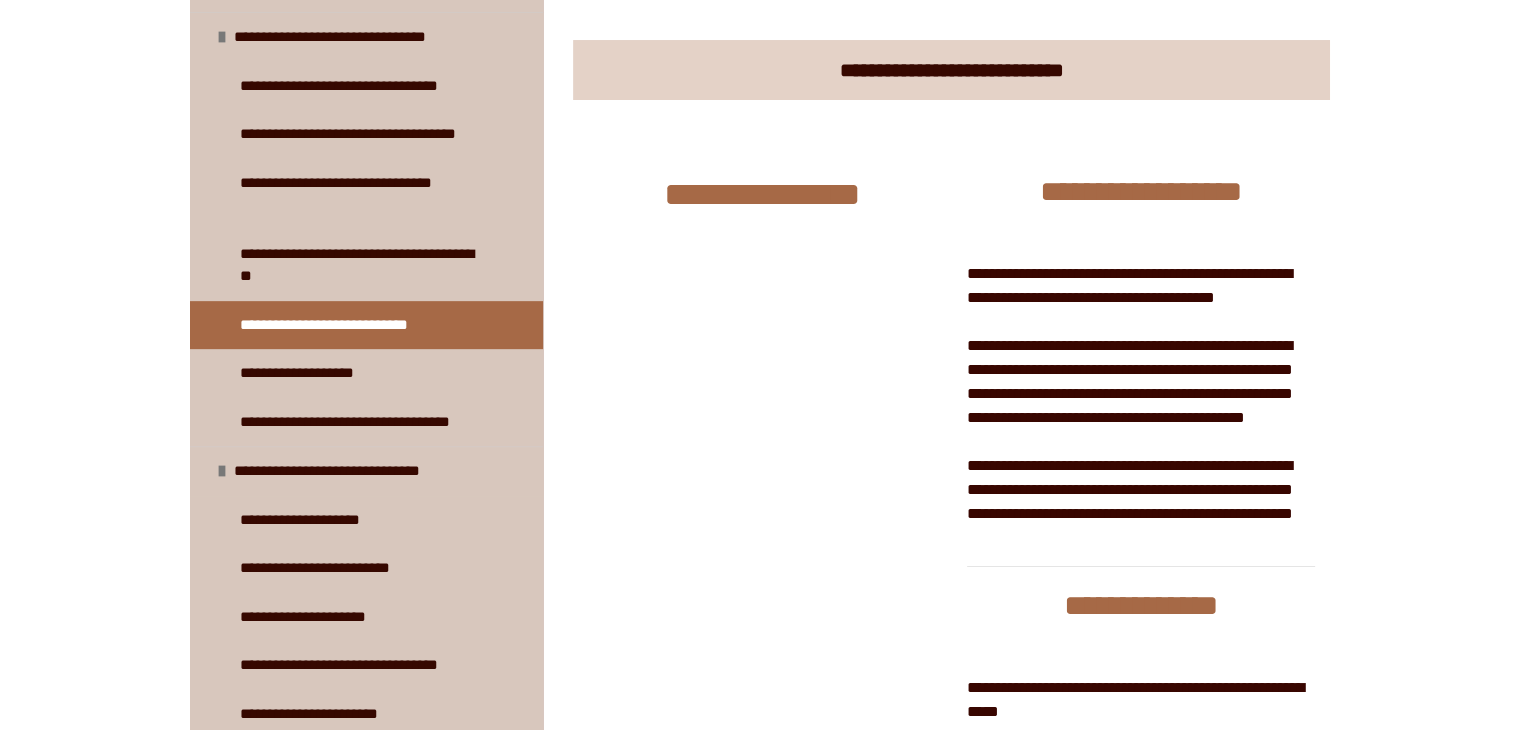 scroll, scrollTop: 900, scrollLeft: 0, axis: vertical 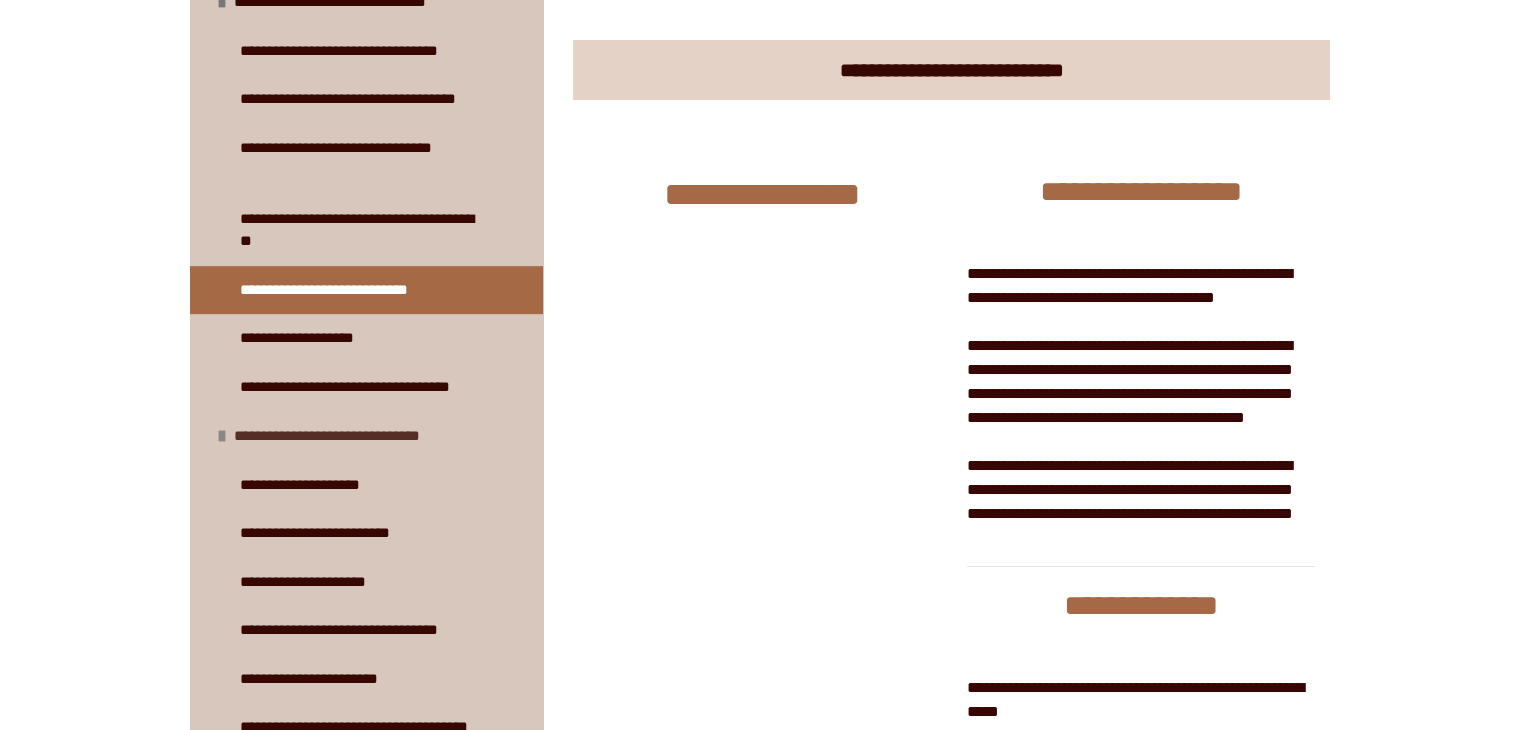 click on "**********" at bounding box center [345, 436] 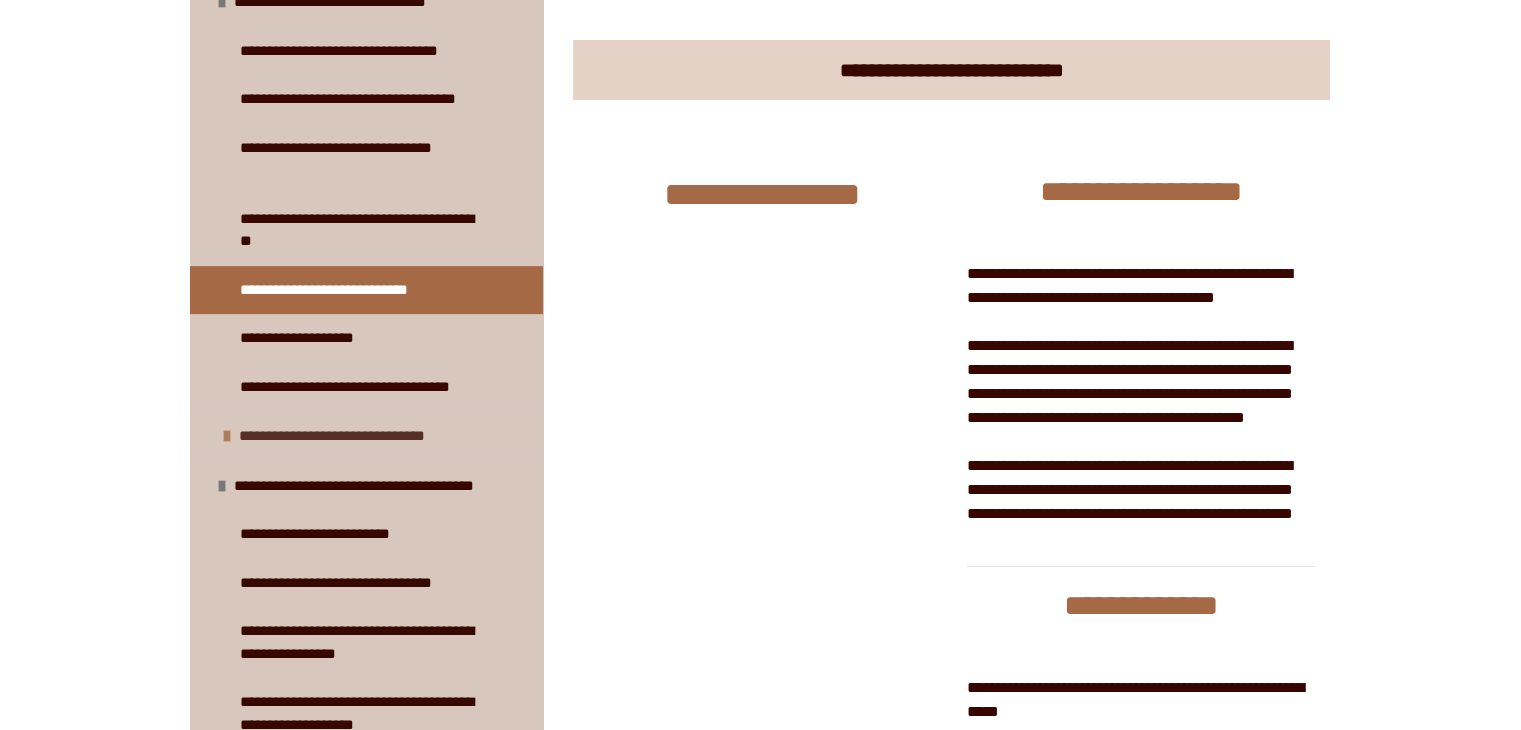 click at bounding box center (227, 436) 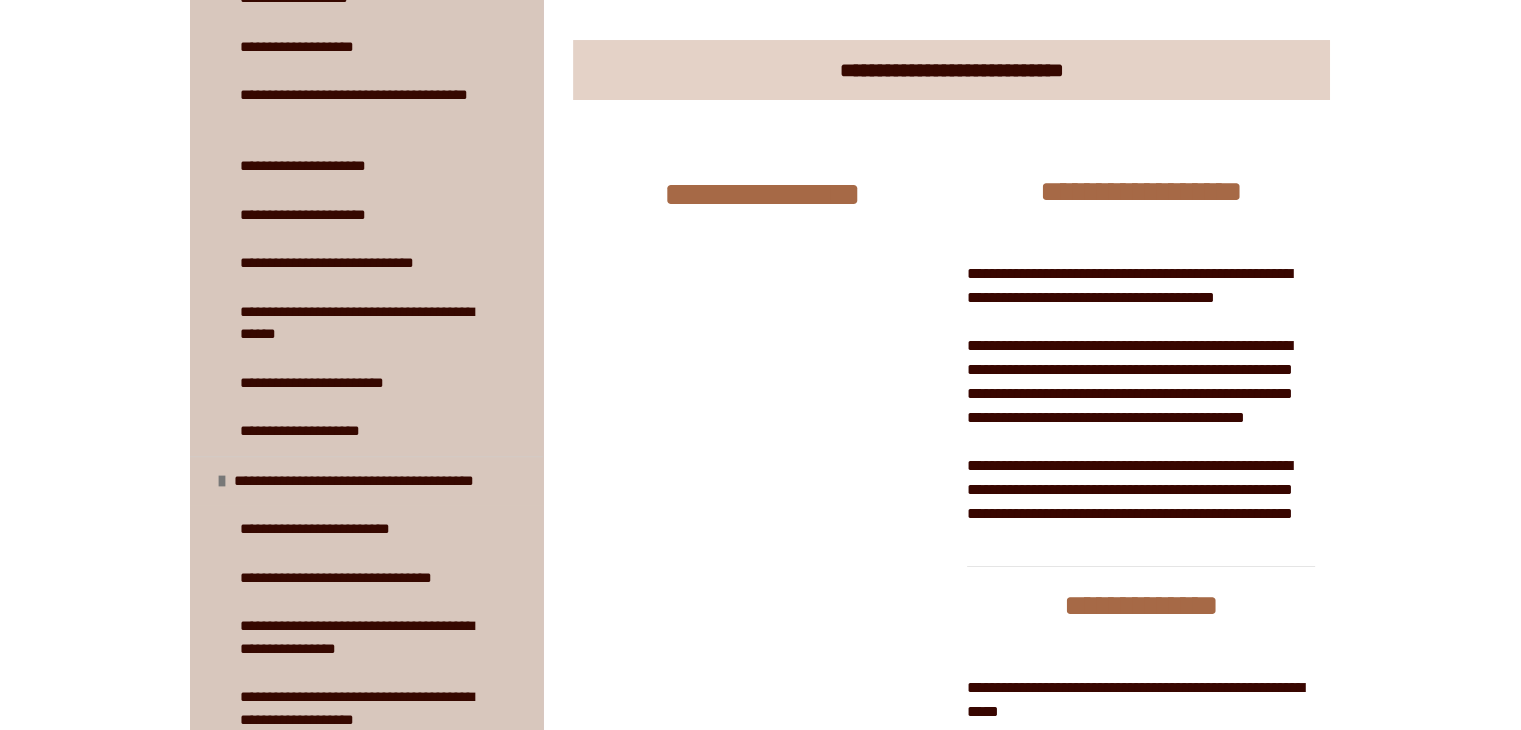 scroll, scrollTop: 1900, scrollLeft: 0, axis: vertical 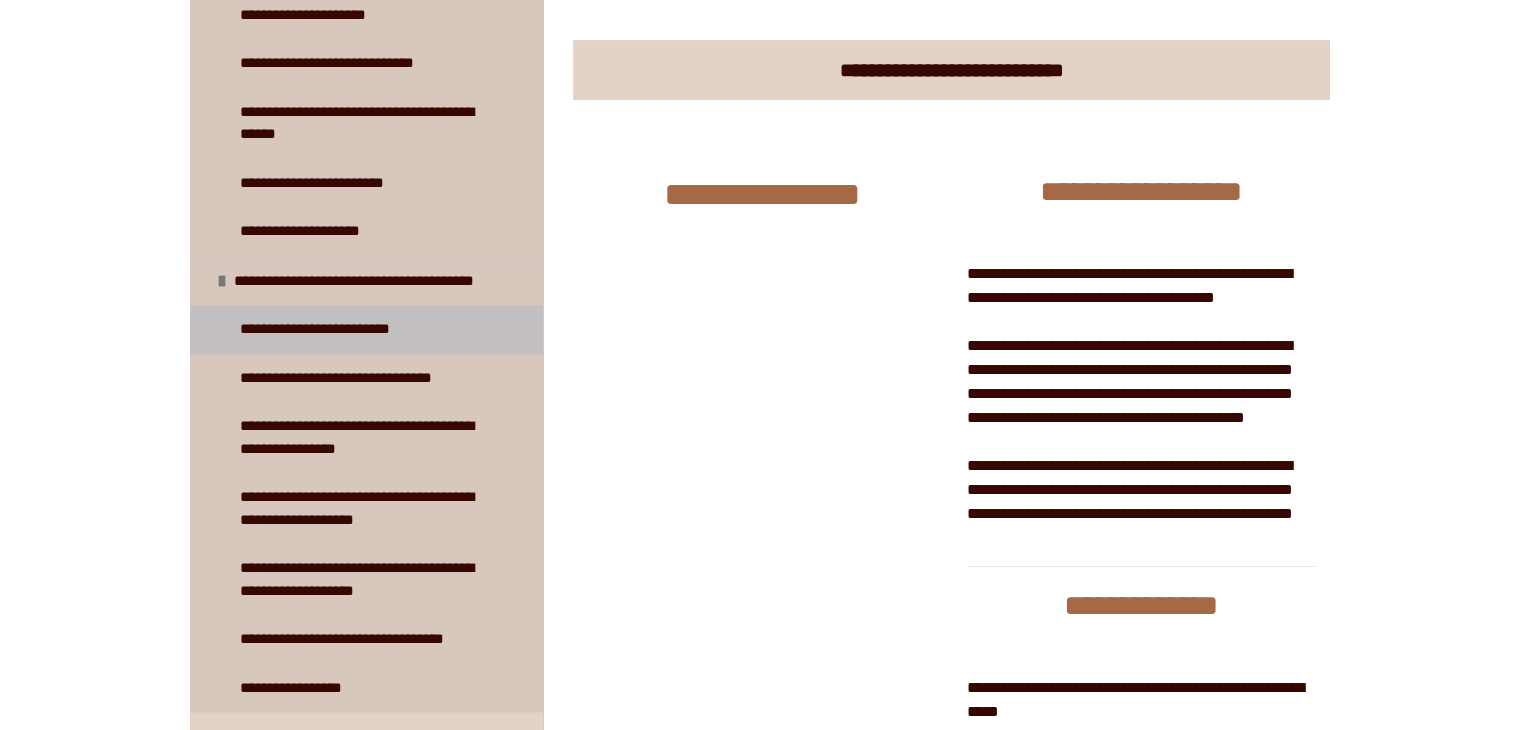 click on "**********" at bounding box center (324, 329) 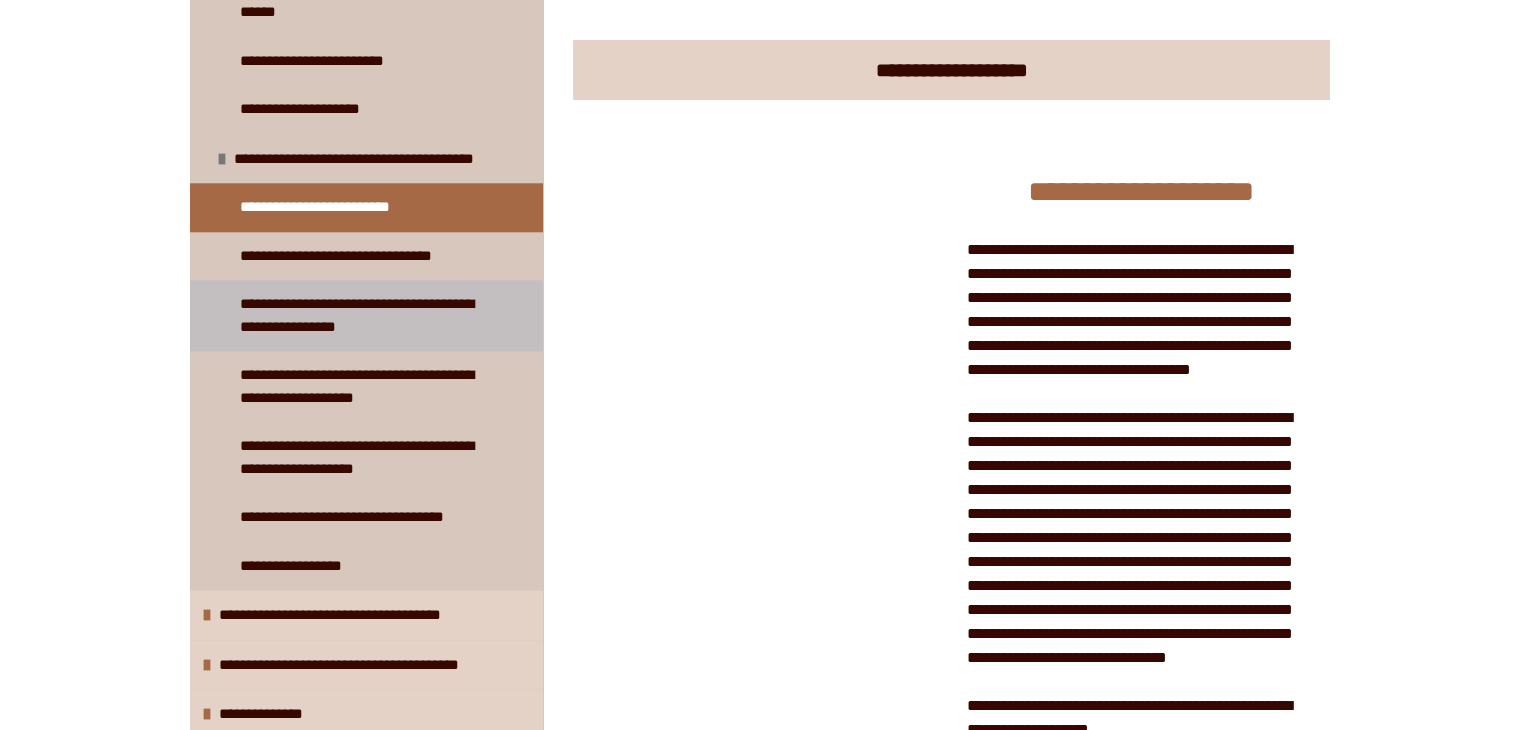 scroll, scrollTop: 2024, scrollLeft: 0, axis: vertical 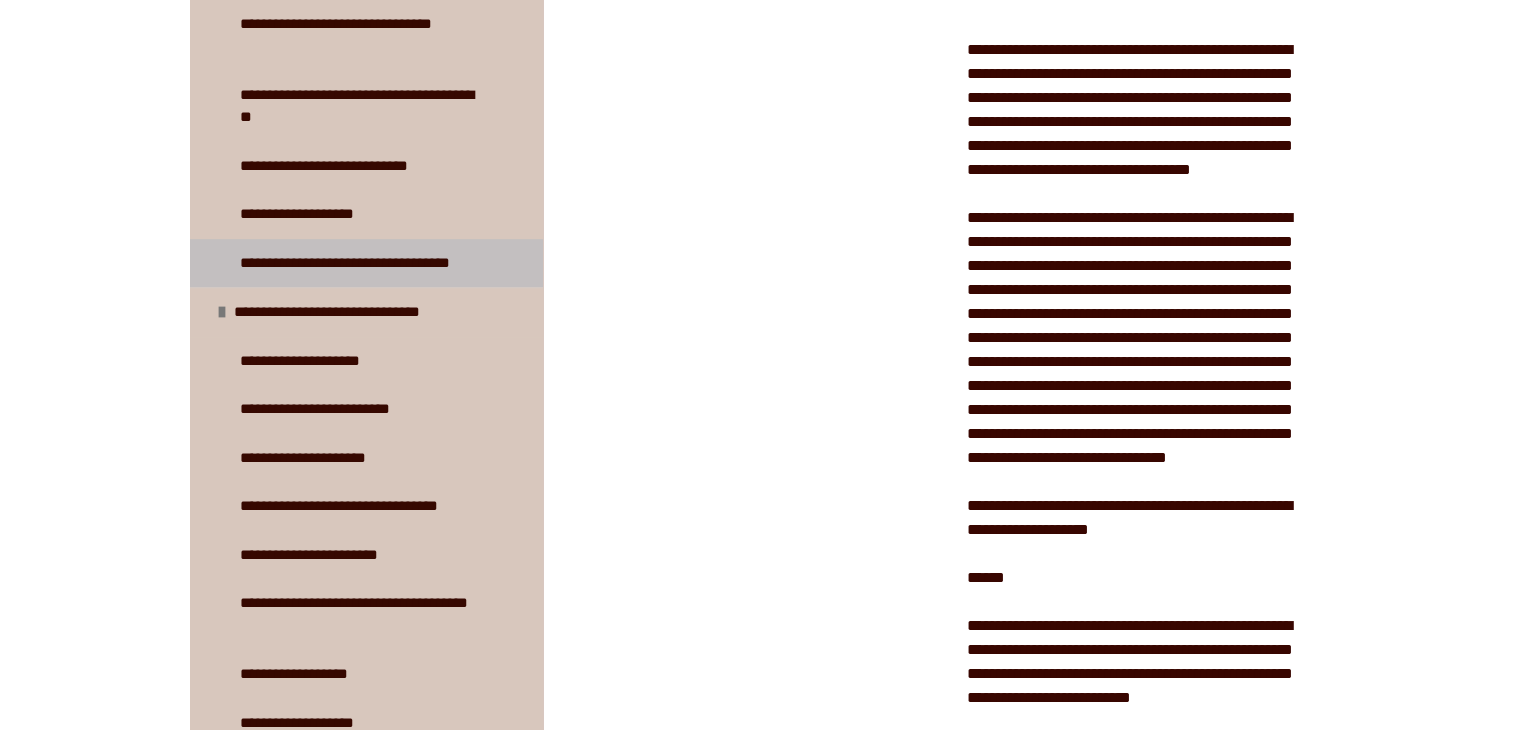 click on "**********" at bounding box center (358, 263) 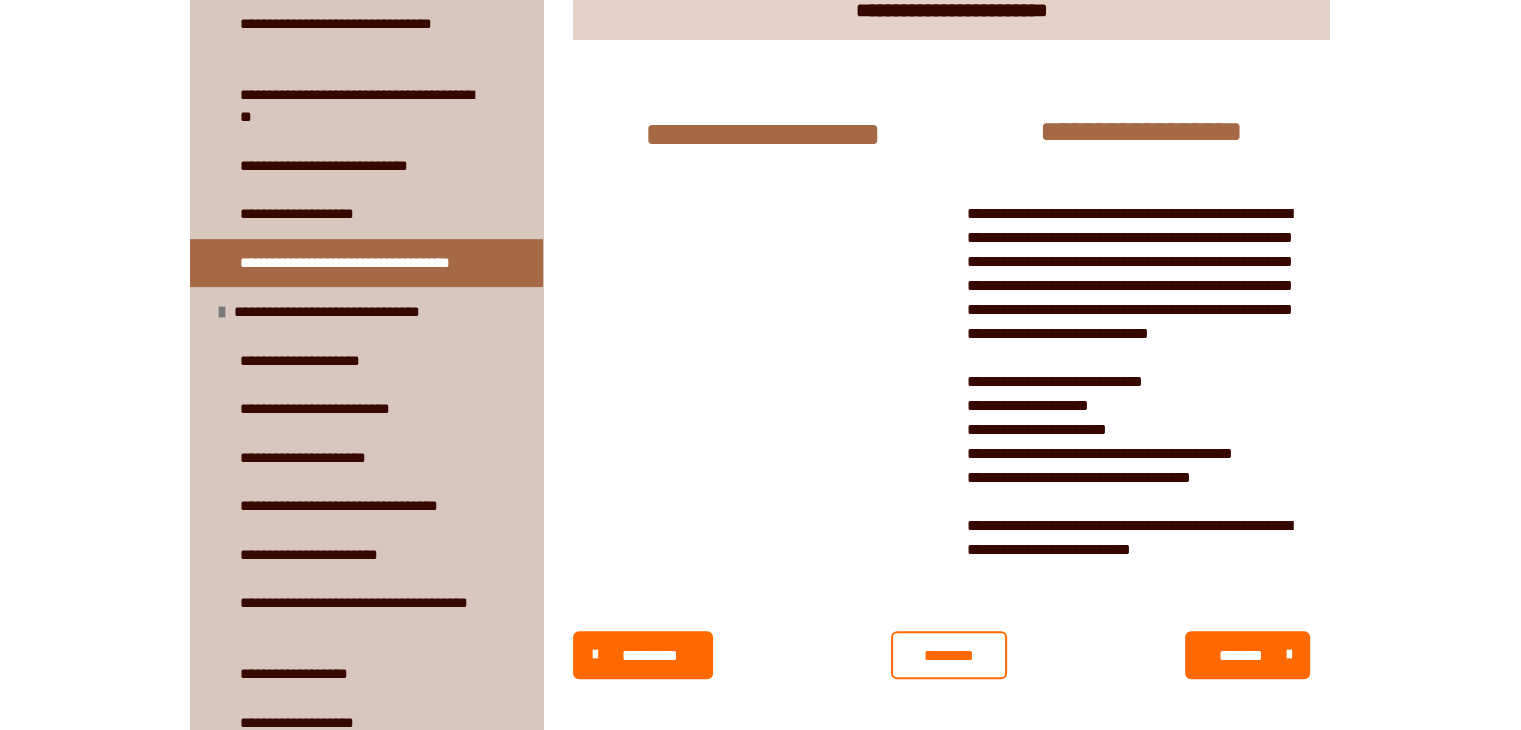 scroll, scrollTop: 387, scrollLeft: 0, axis: vertical 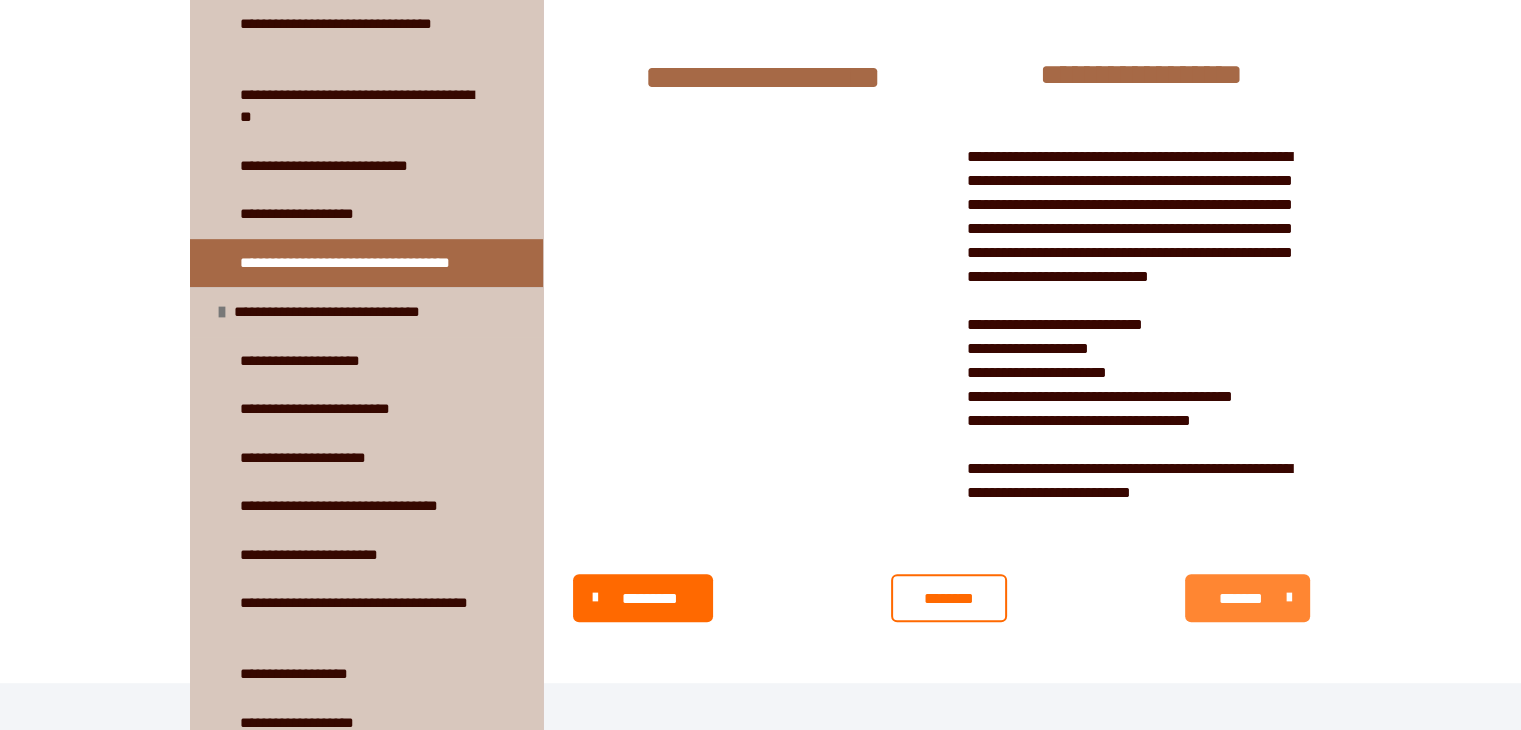 click on "*******" at bounding box center (1241, 599) 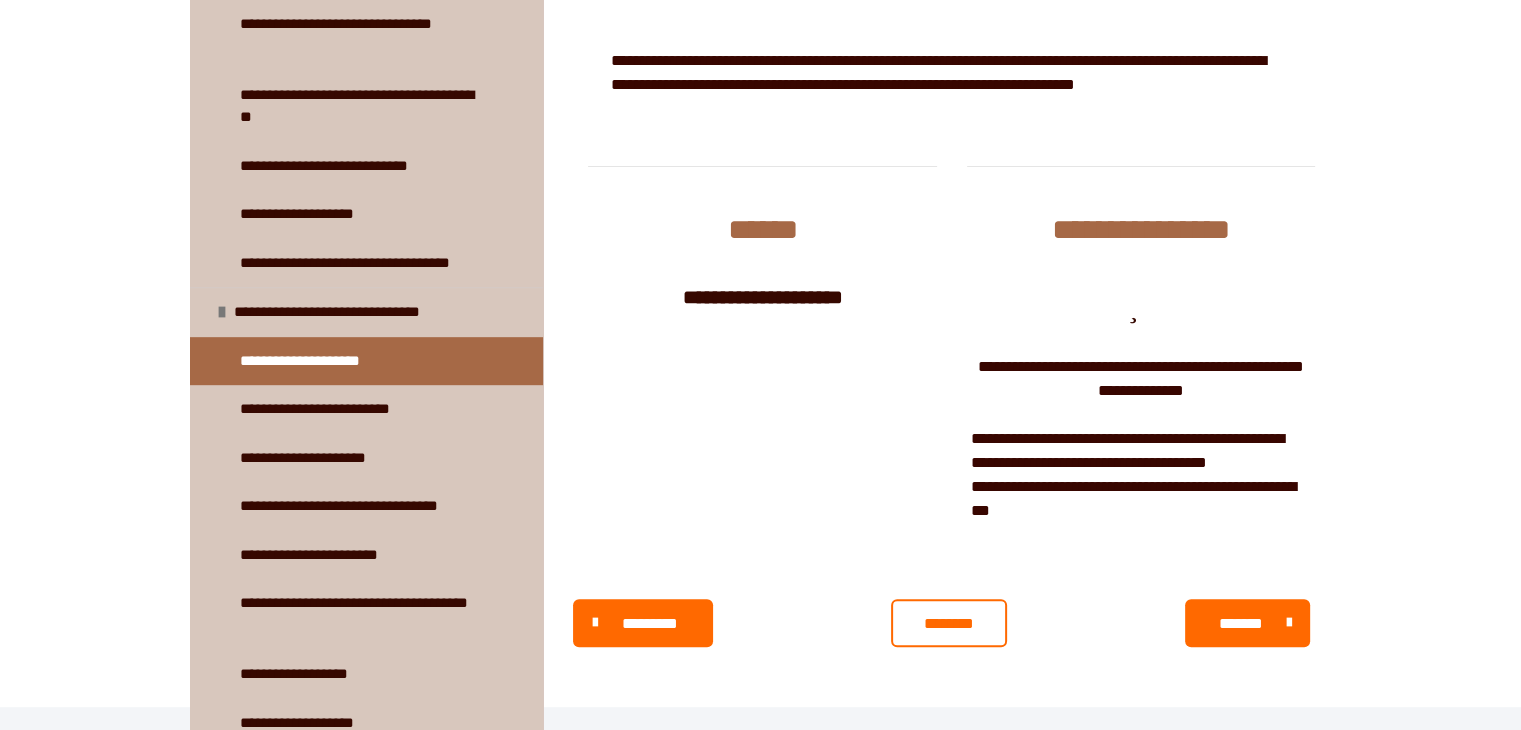 scroll, scrollTop: 172, scrollLeft: 0, axis: vertical 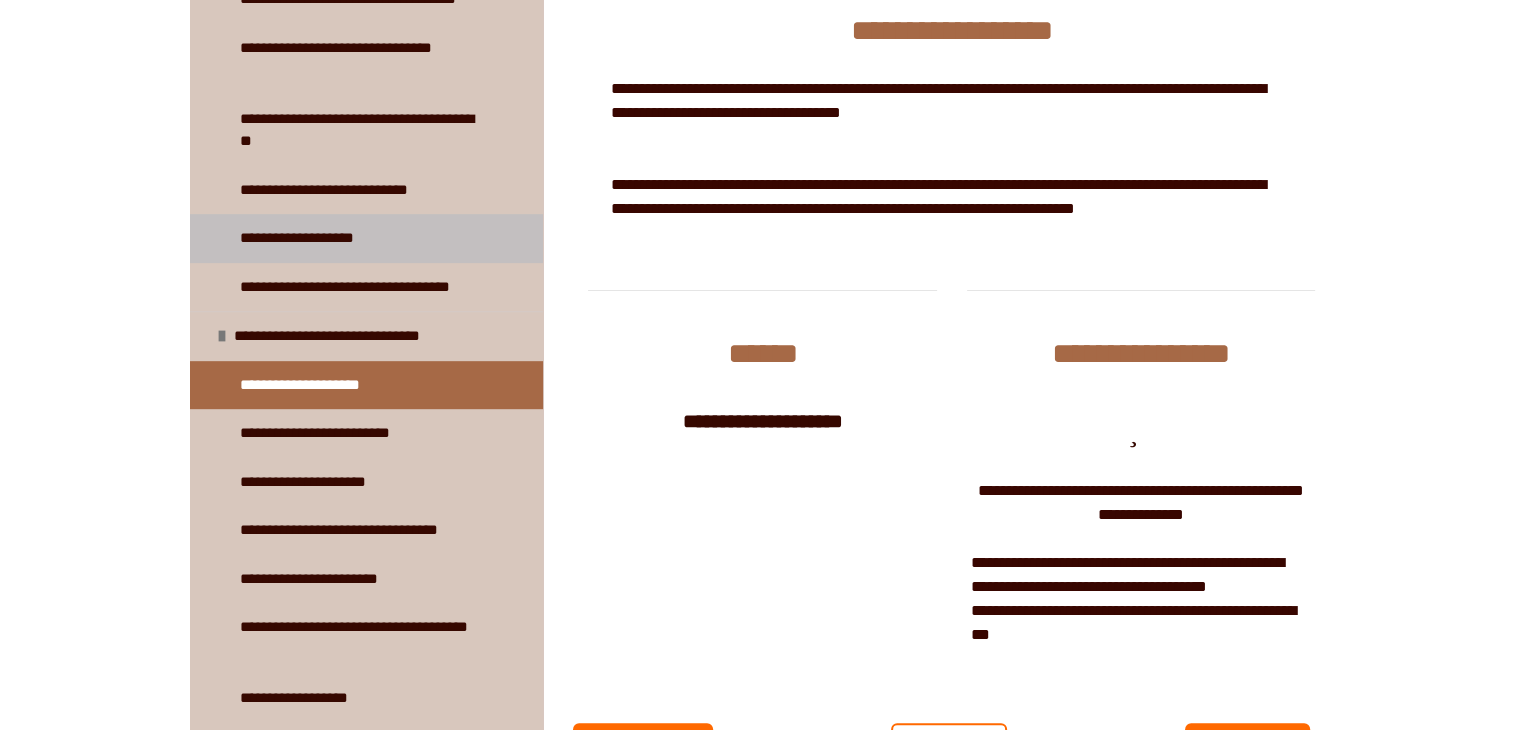 click on "**********" at bounding box center (305, 238) 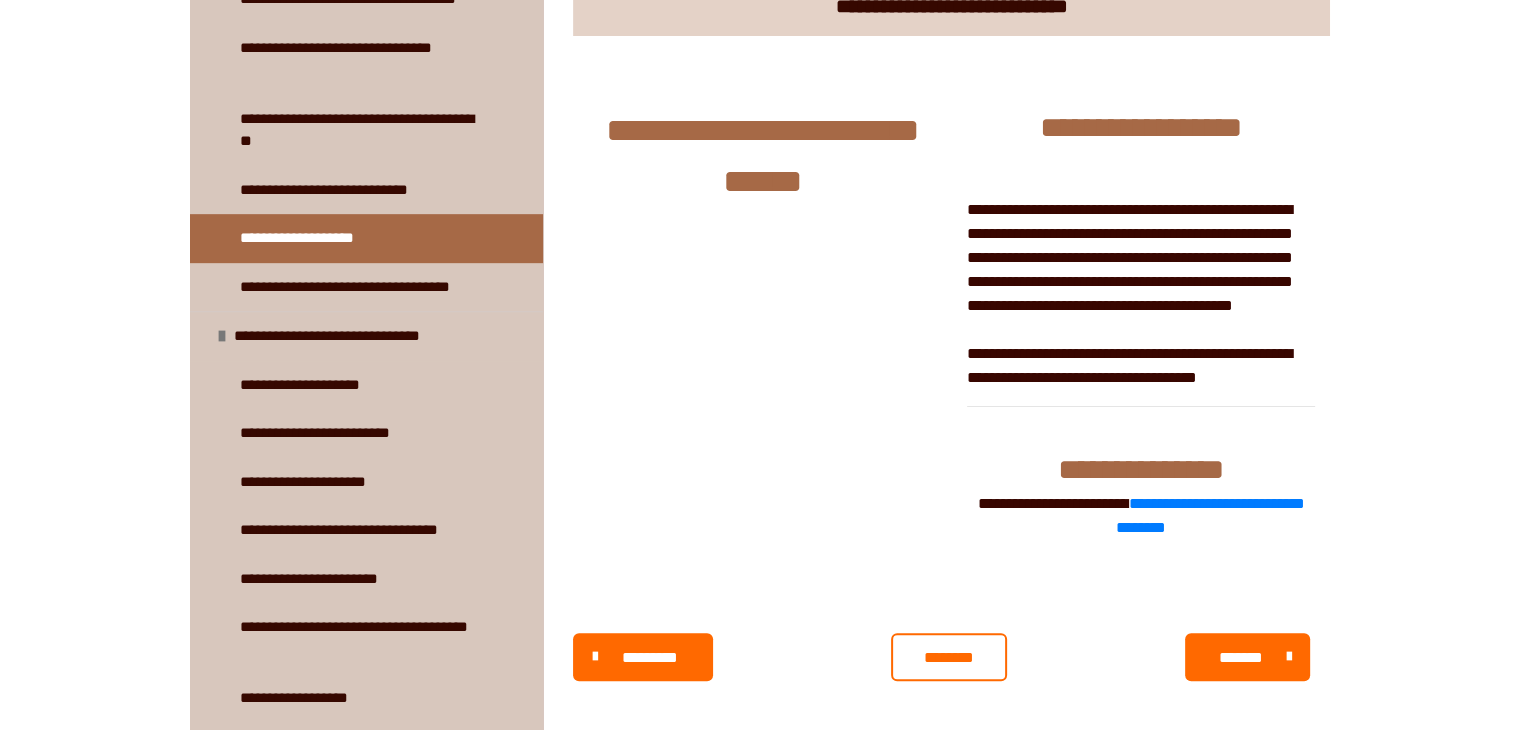 scroll, scrollTop: 369, scrollLeft: 0, axis: vertical 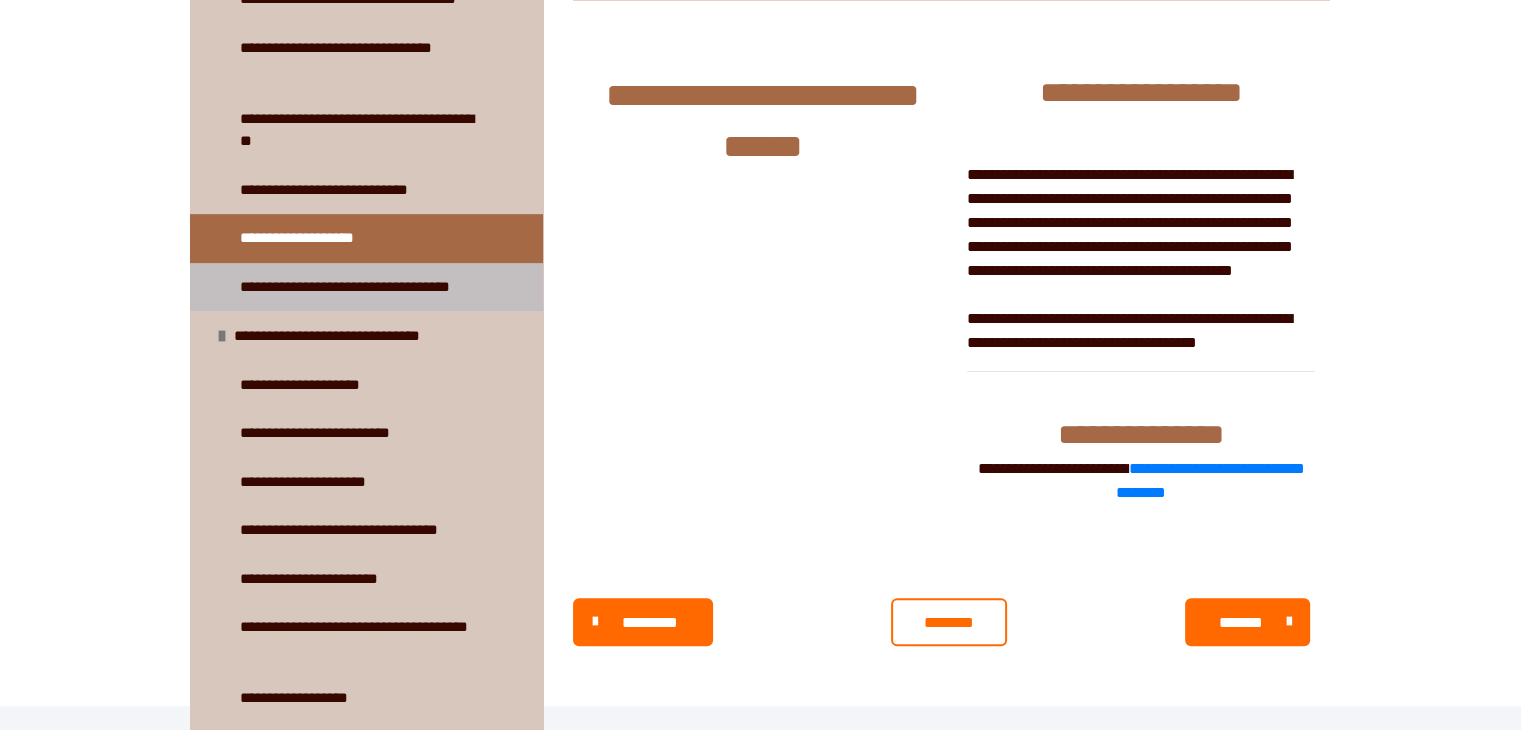 click on "**********" at bounding box center [358, 287] 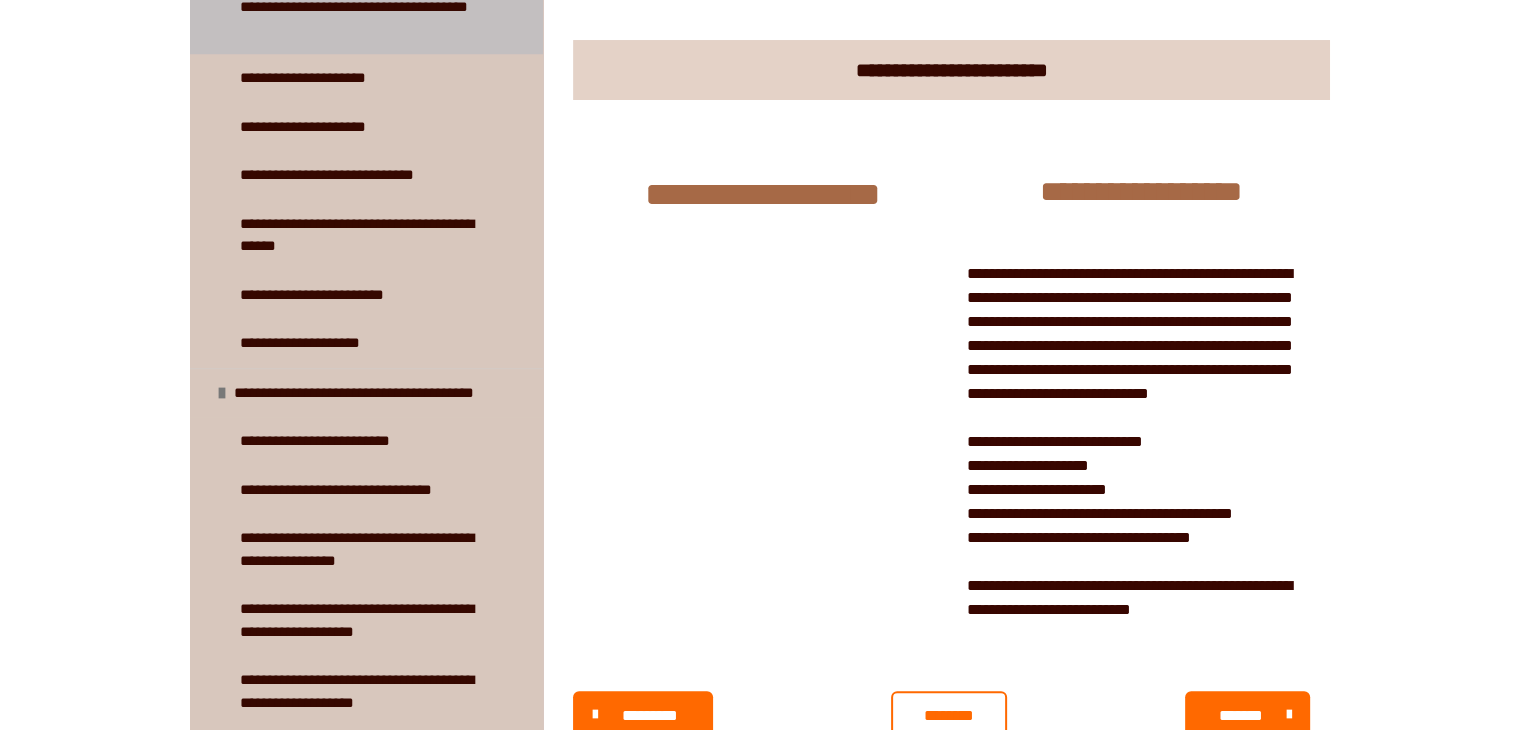 scroll, scrollTop: 1800, scrollLeft: 0, axis: vertical 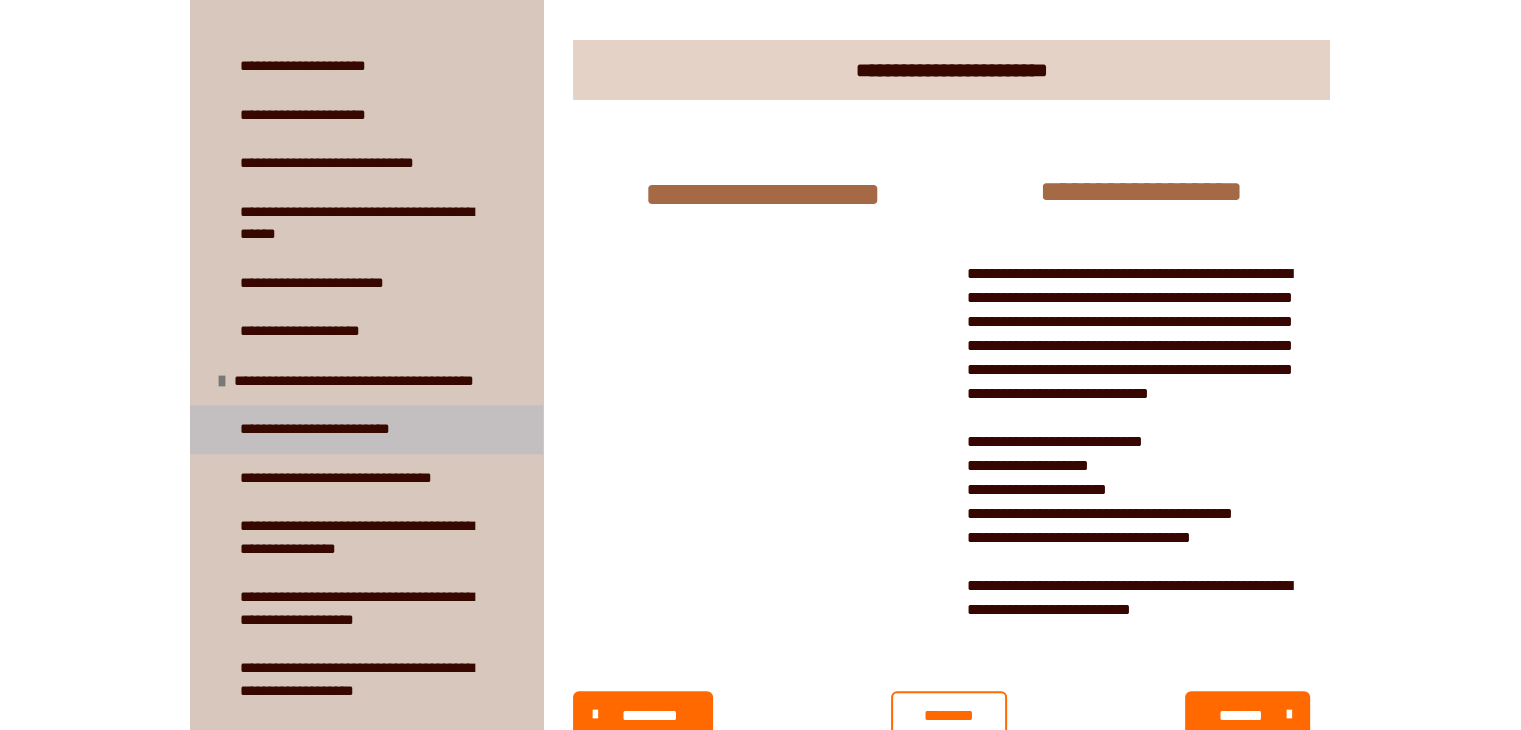 click on "**********" at bounding box center (324, 429) 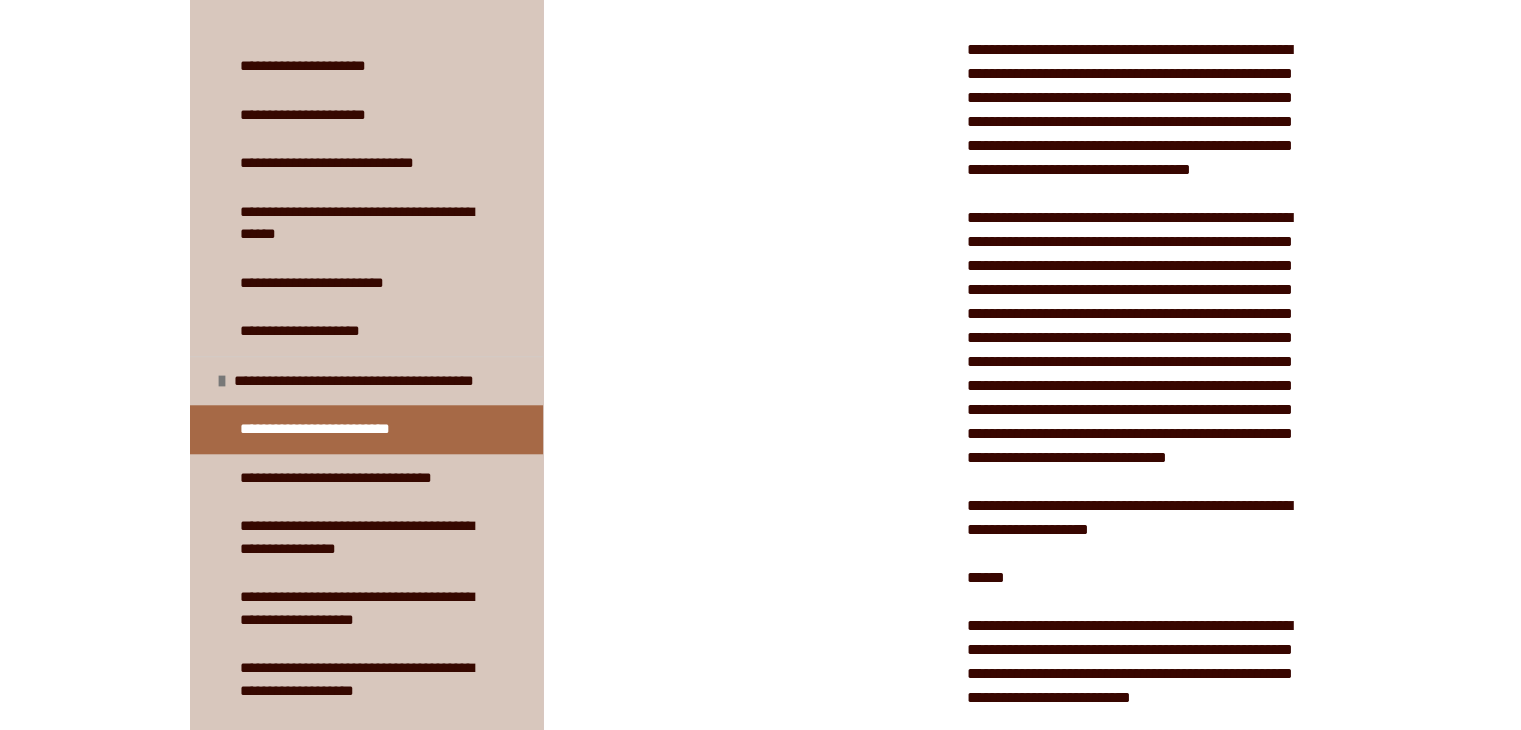 scroll, scrollTop: 370, scrollLeft: 0, axis: vertical 